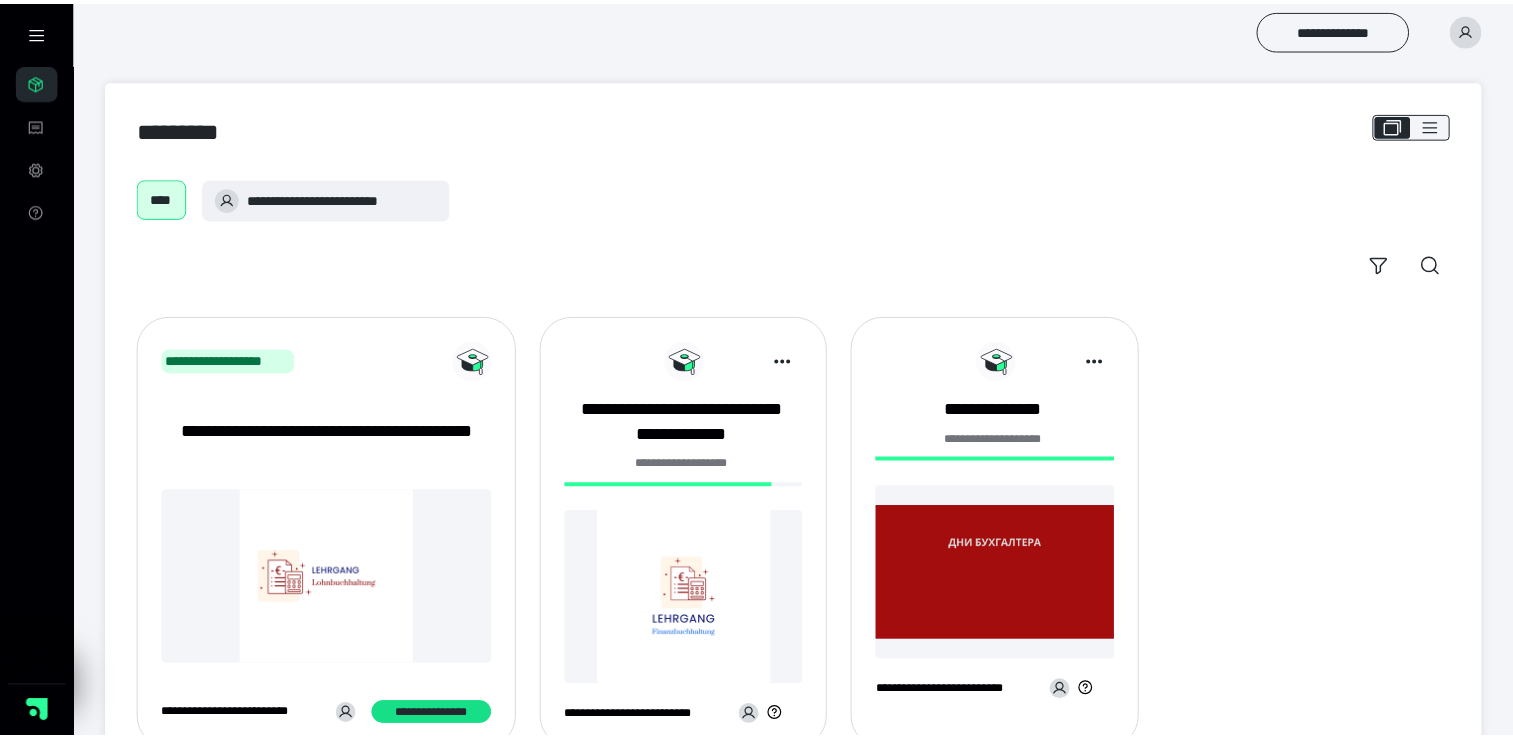 scroll, scrollTop: 0, scrollLeft: 0, axis: both 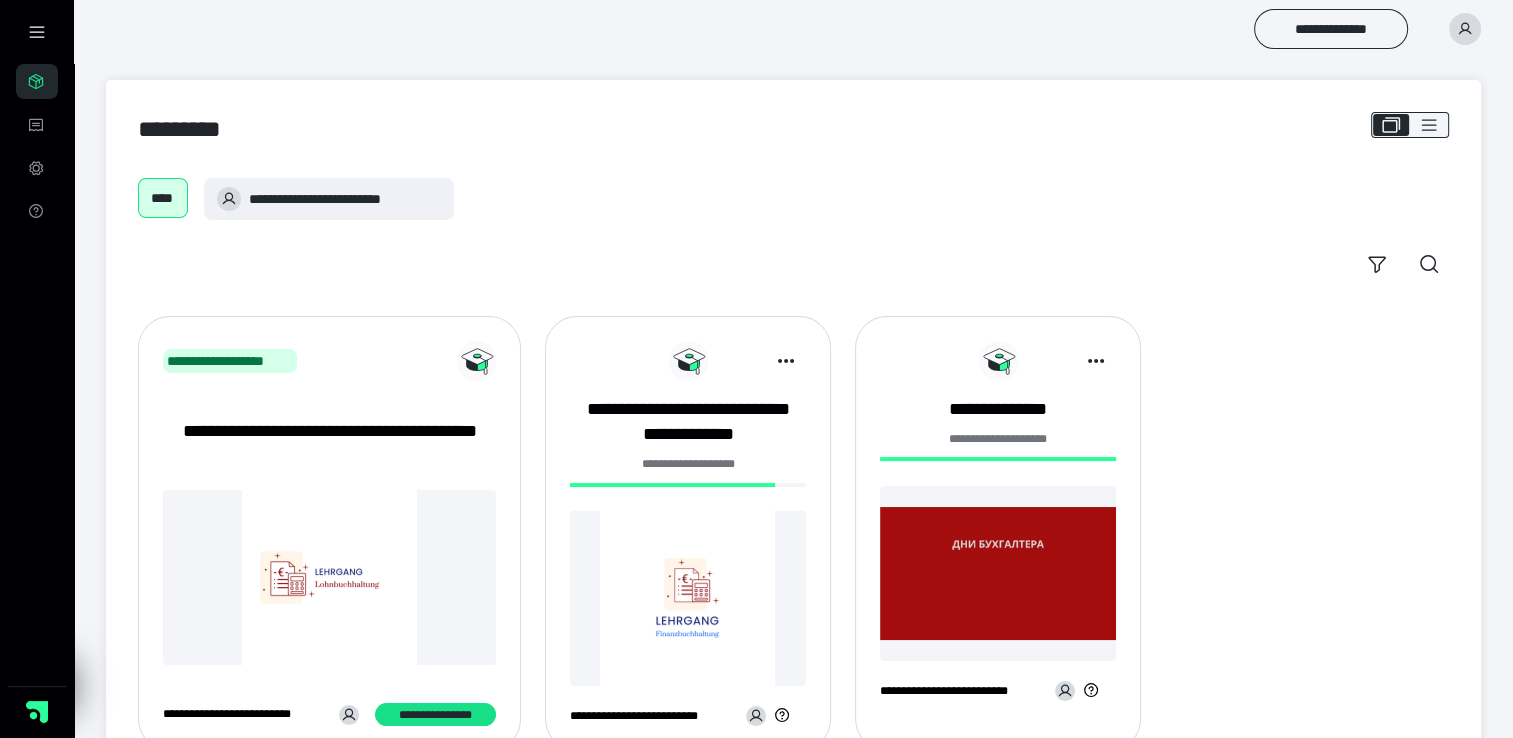 click on "**********" at bounding box center [688, 541] 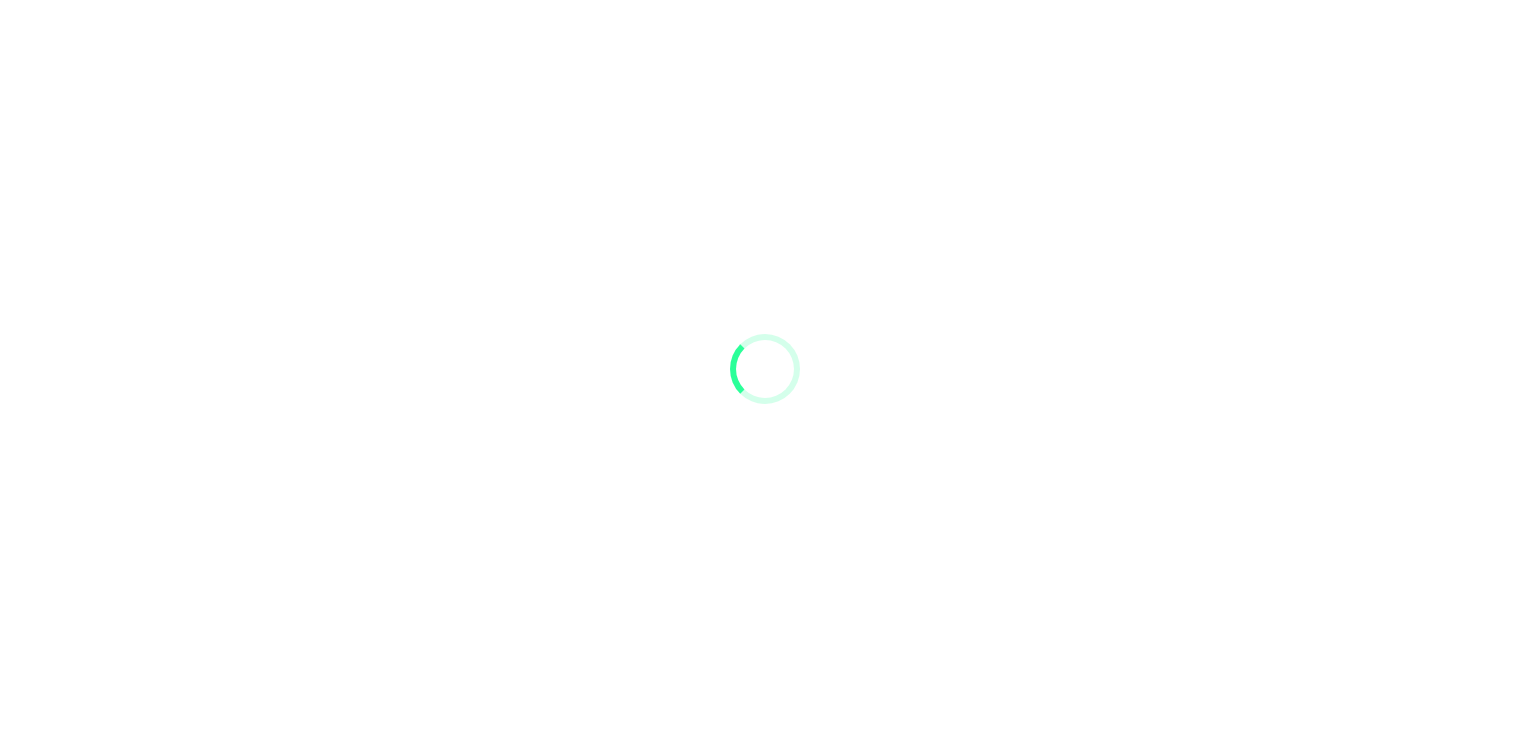 scroll, scrollTop: 0, scrollLeft: 0, axis: both 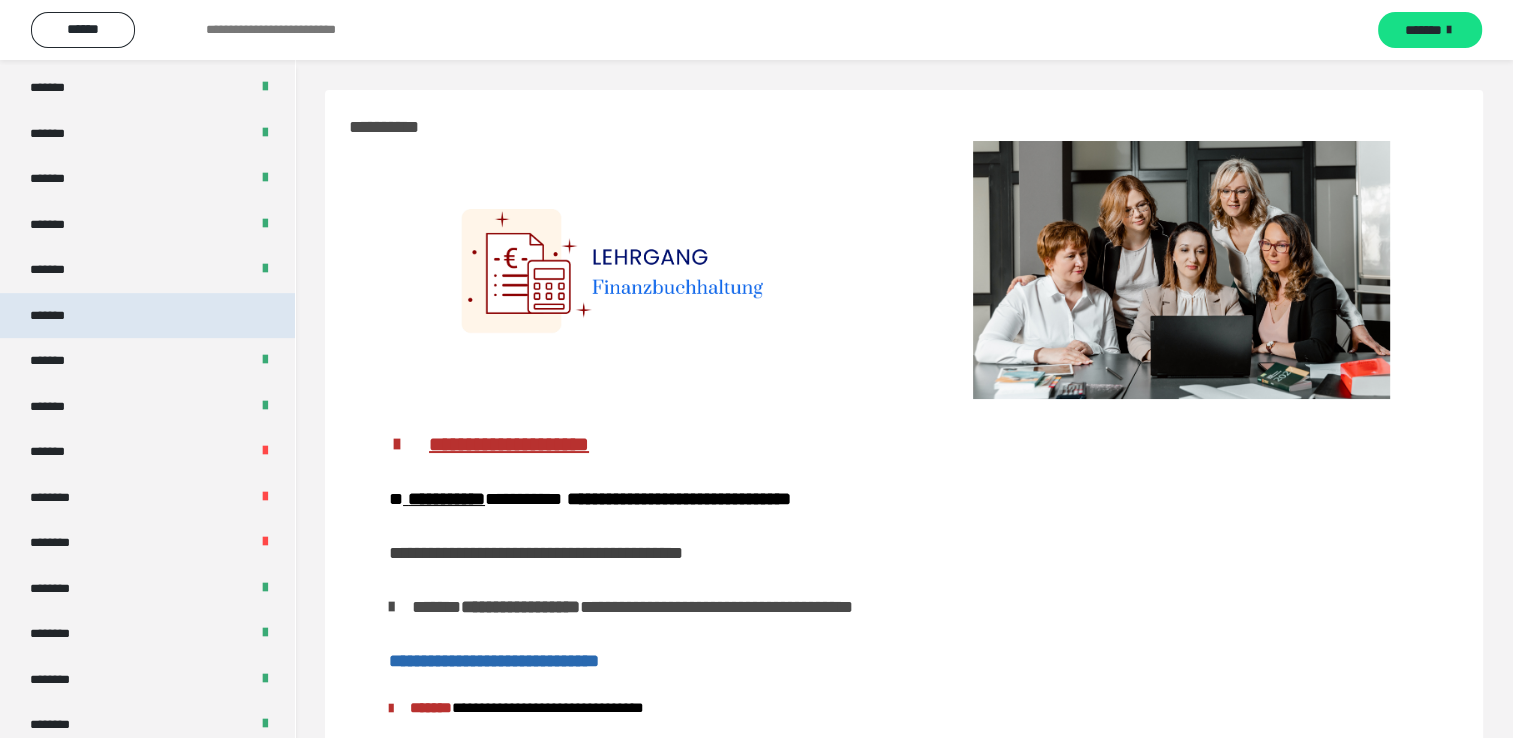 click on "*******" at bounding box center [147, 316] 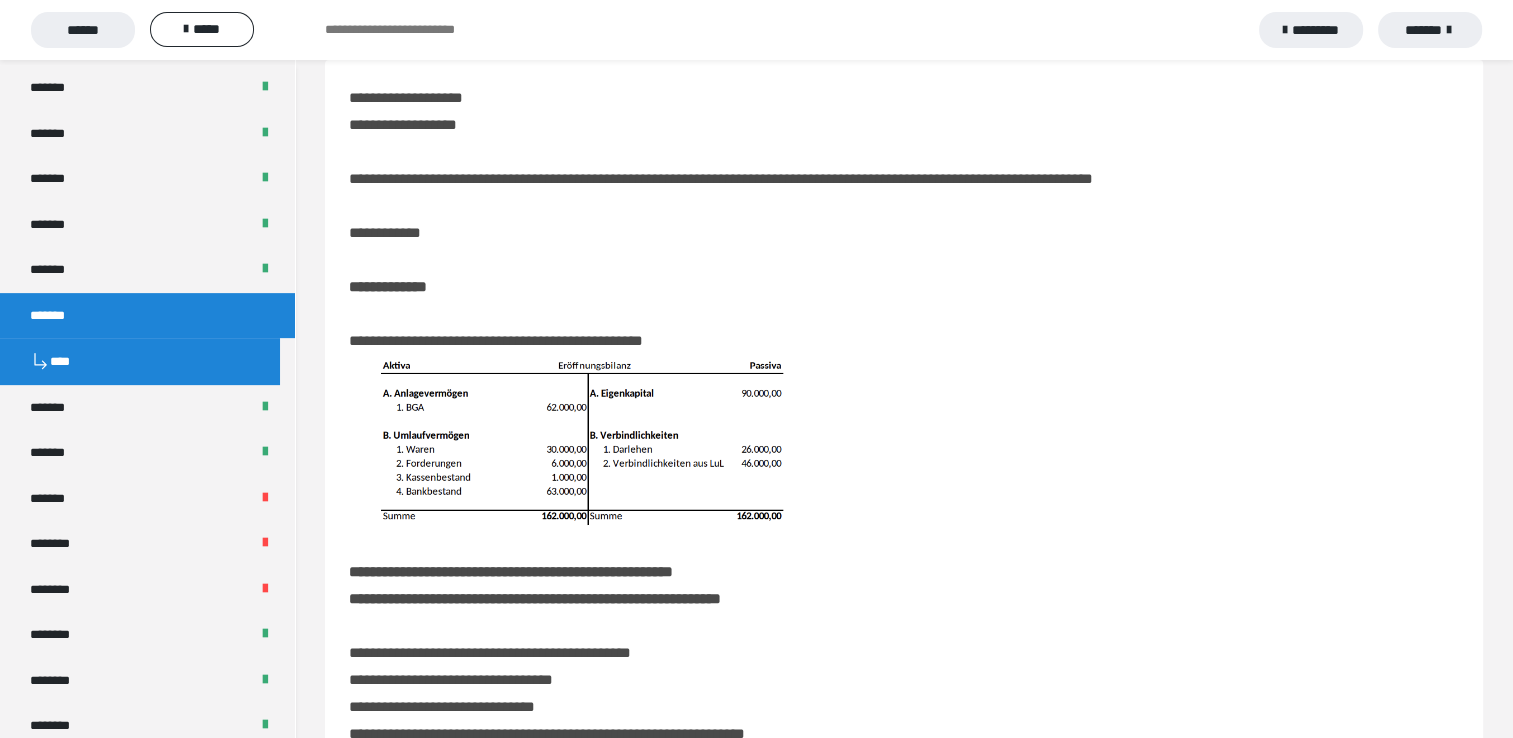 scroll, scrollTop: 0, scrollLeft: 0, axis: both 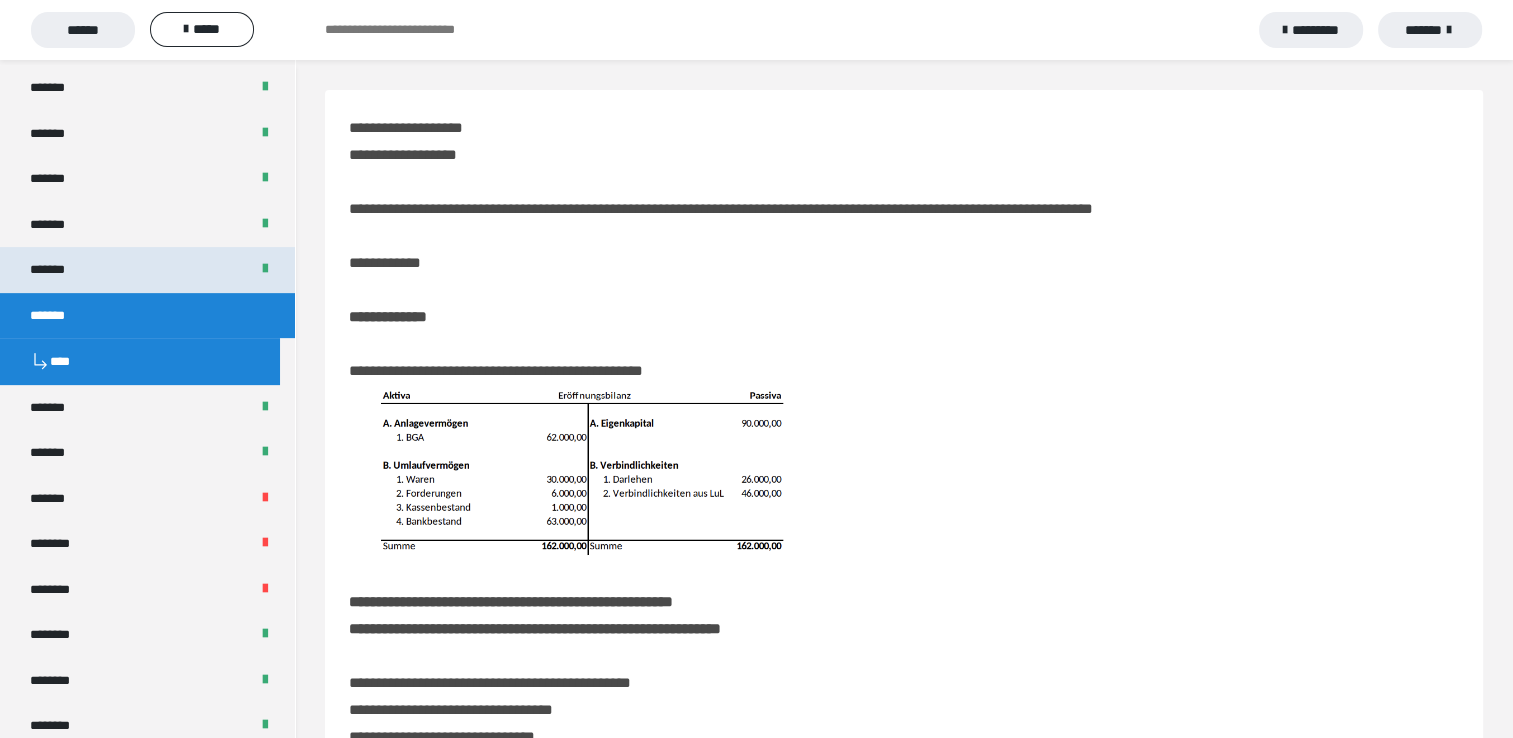 click on "*******" at bounding box center (58, 270) 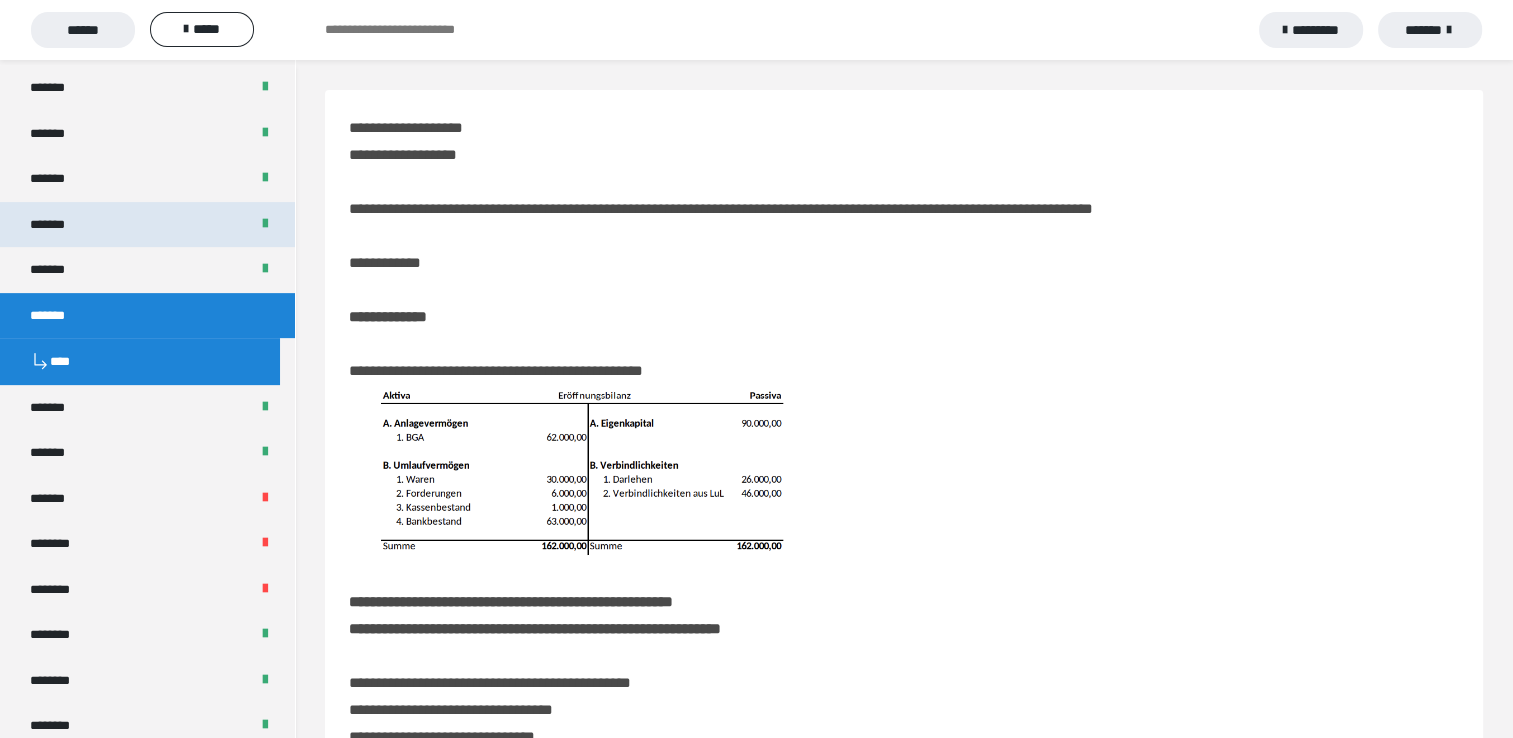 click on "*******" at bounding box center [59, 225] 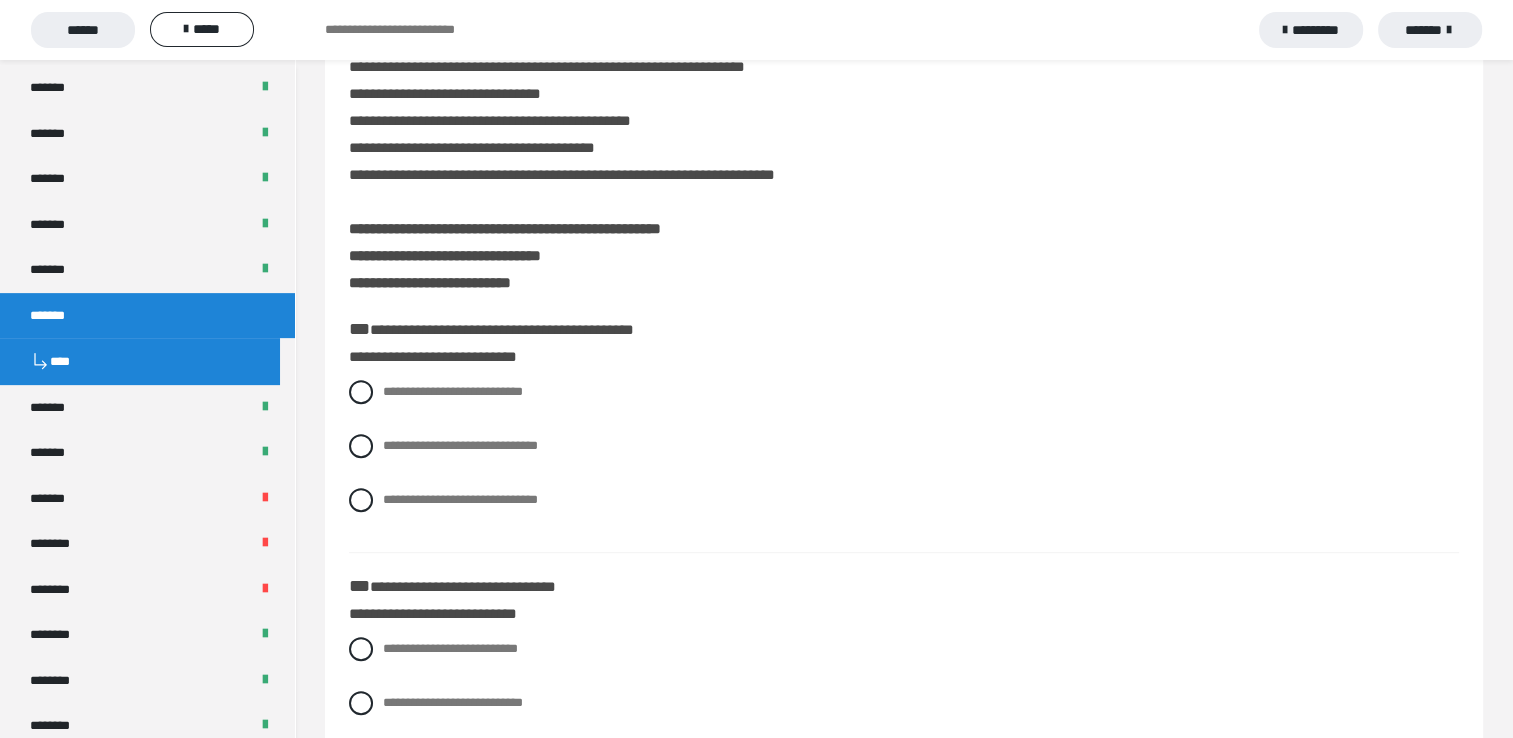scroll, scrollTop: 700, scrollLeft: 0, axis: vertical 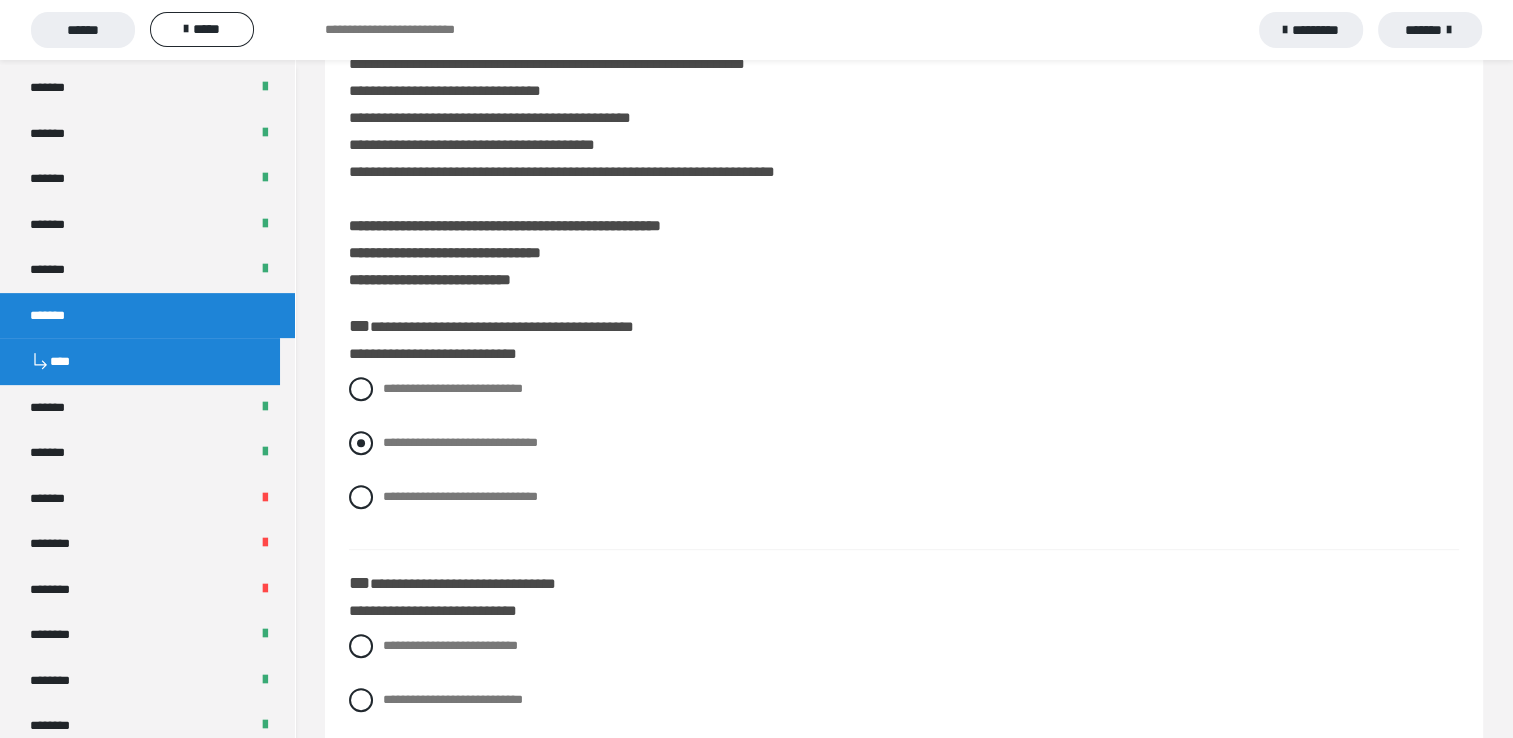 click at bounding box center (361, 443) 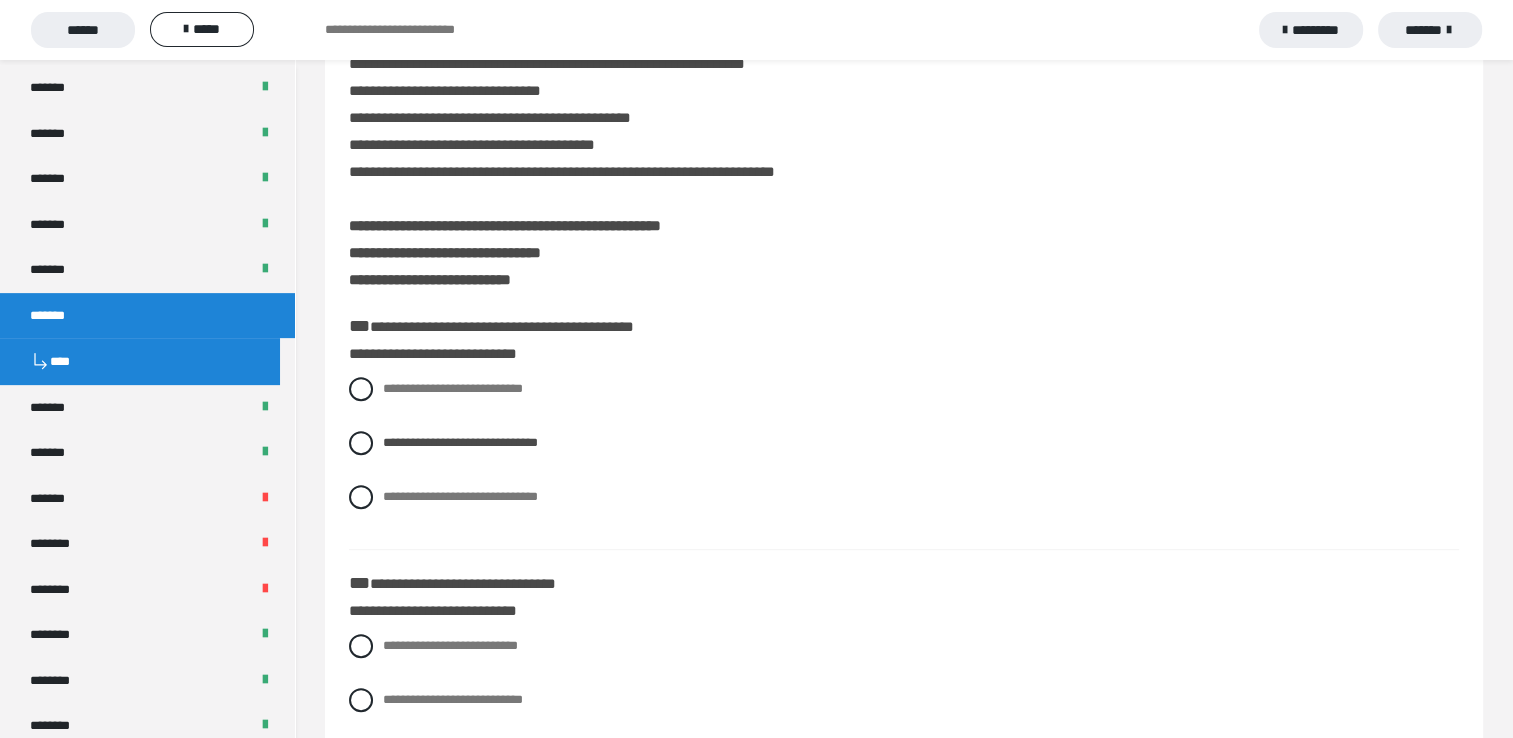 click on "******" at bounding box center (83, 30) 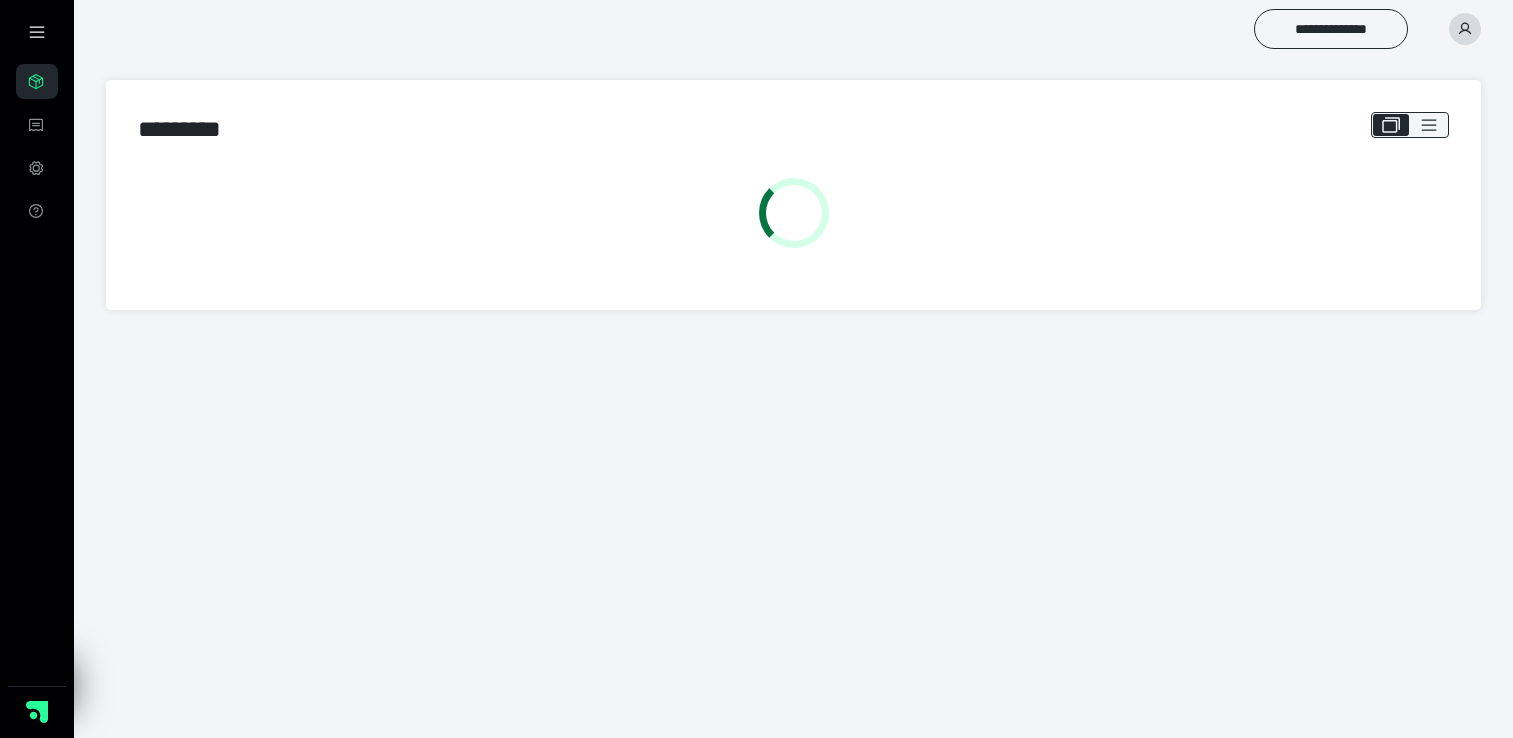scroll, scrollTop: 0, scrollLeft: 0, axis: both 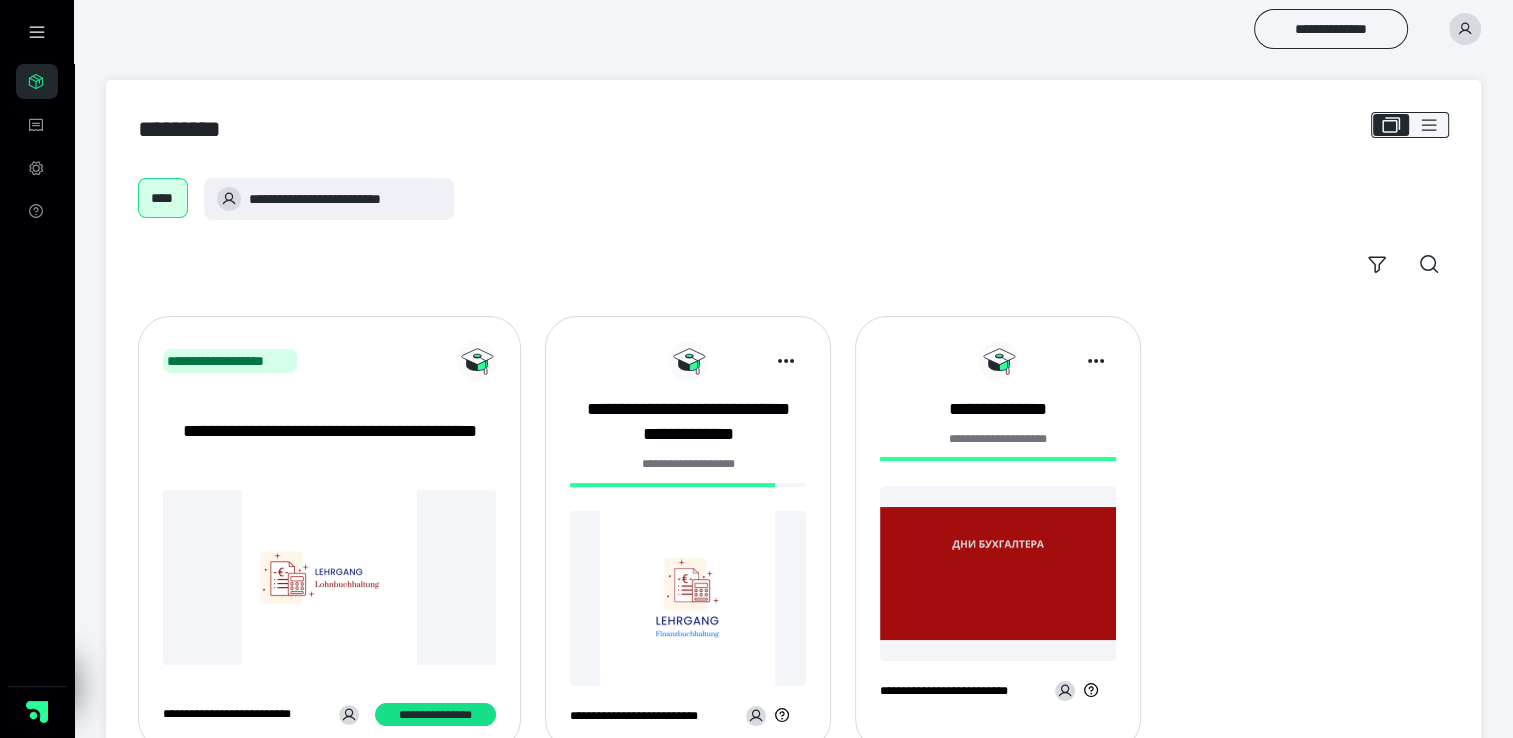 click at bounding box center [688, 598] 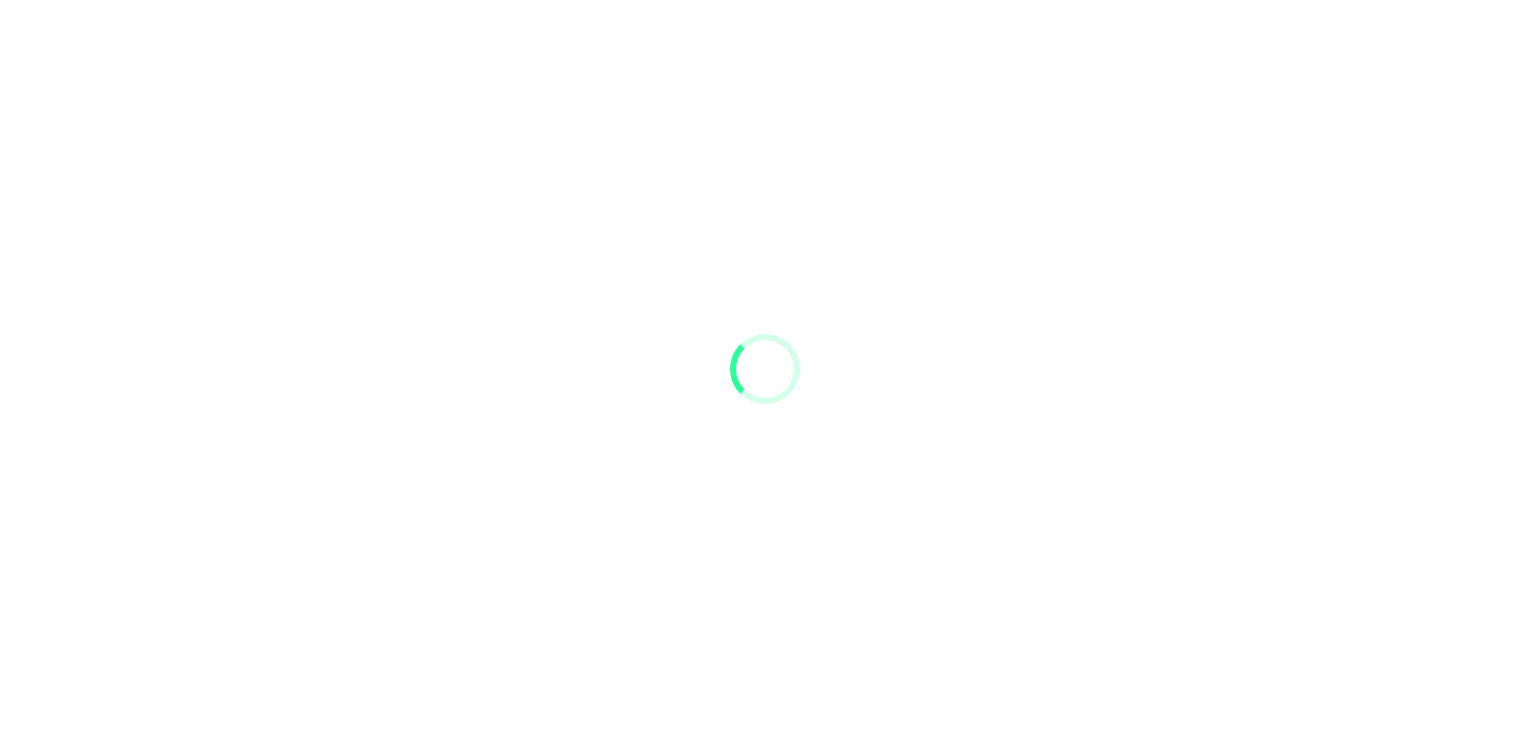scroll, scrollTop: 0, scrollLeft: 0, axis: both 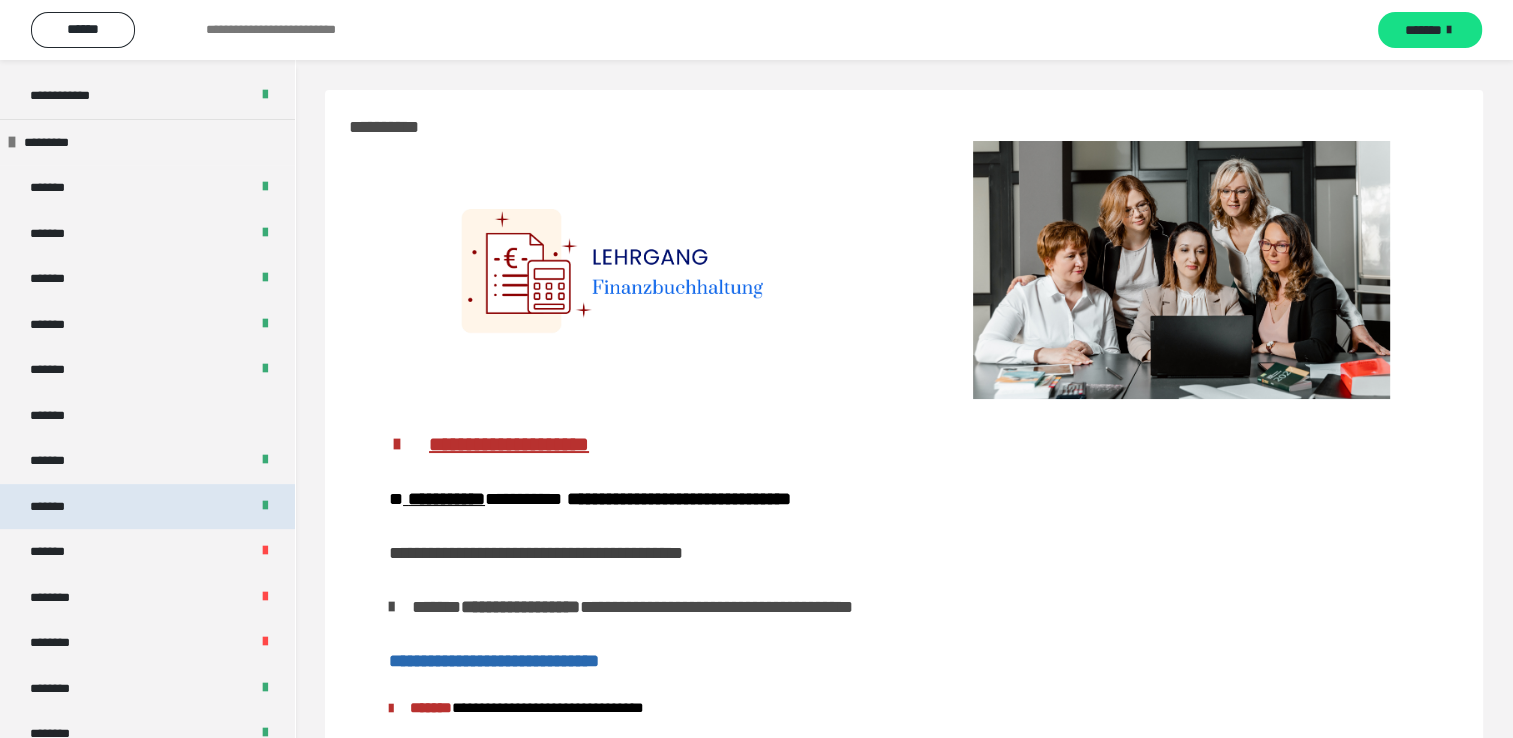 click on "*******" at bounding box center (147, 507) 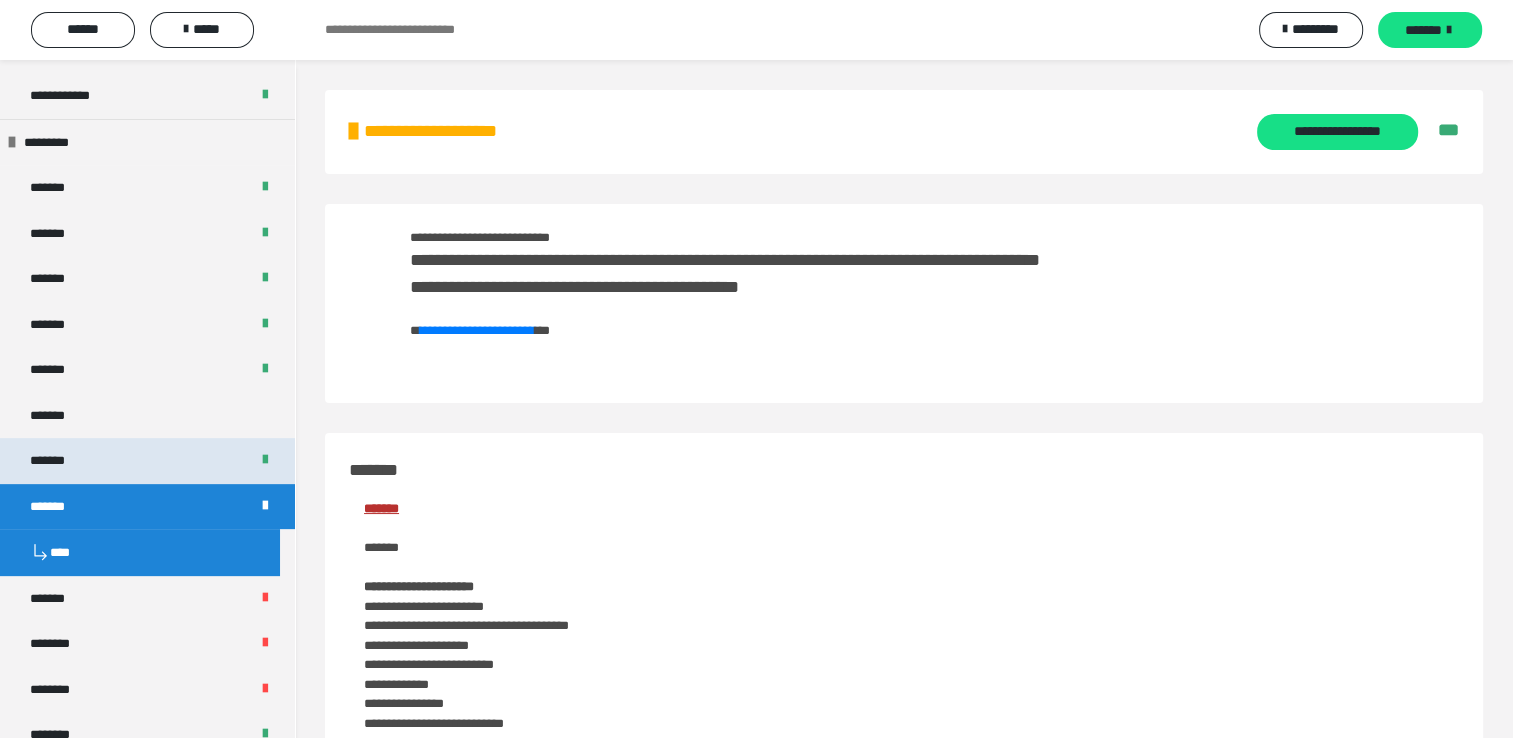 click on "*******" at bounding box center [147, 461] 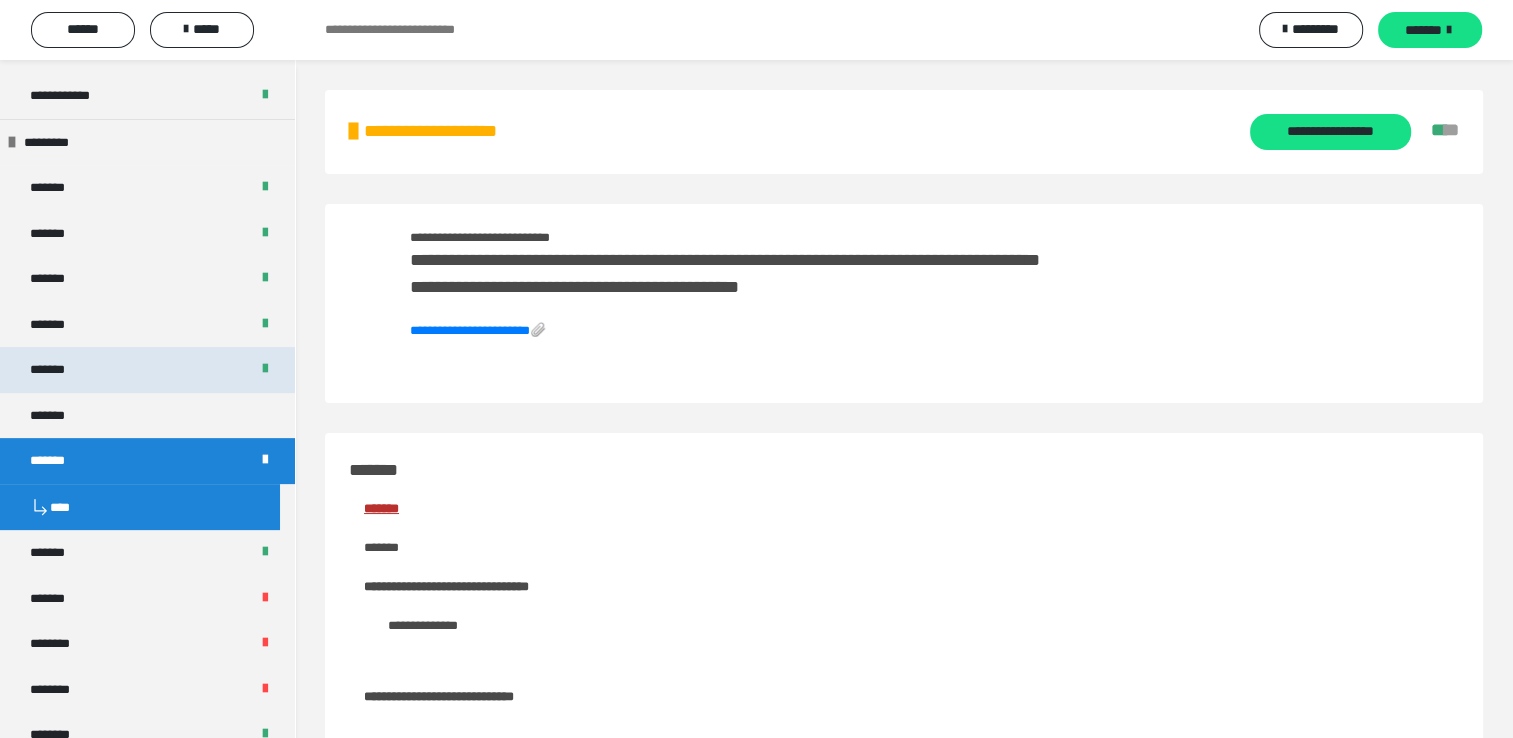click on "*******" at bounding box center [147, 370] 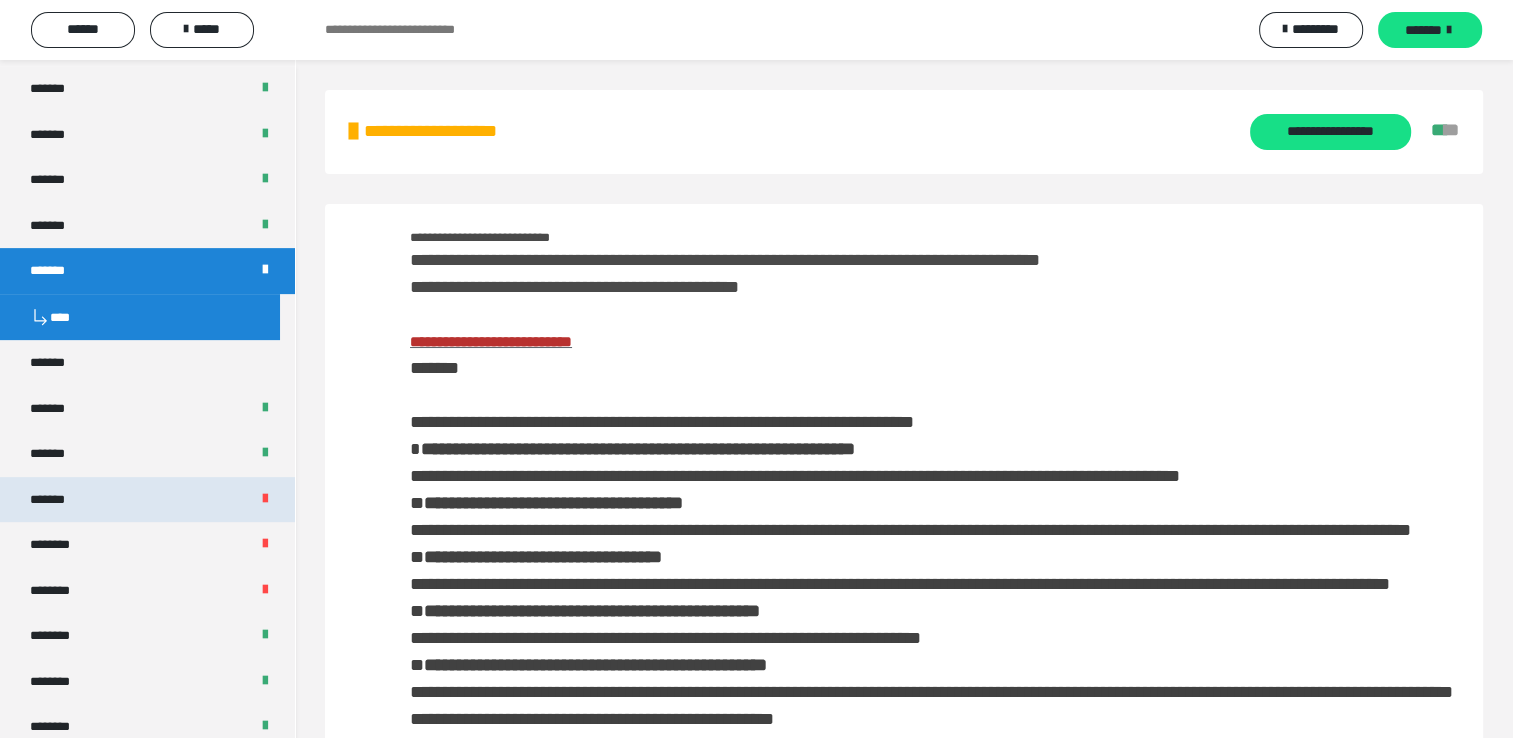 scroll, scrollTop: 700, scrollLeft: 0, axis: vertical 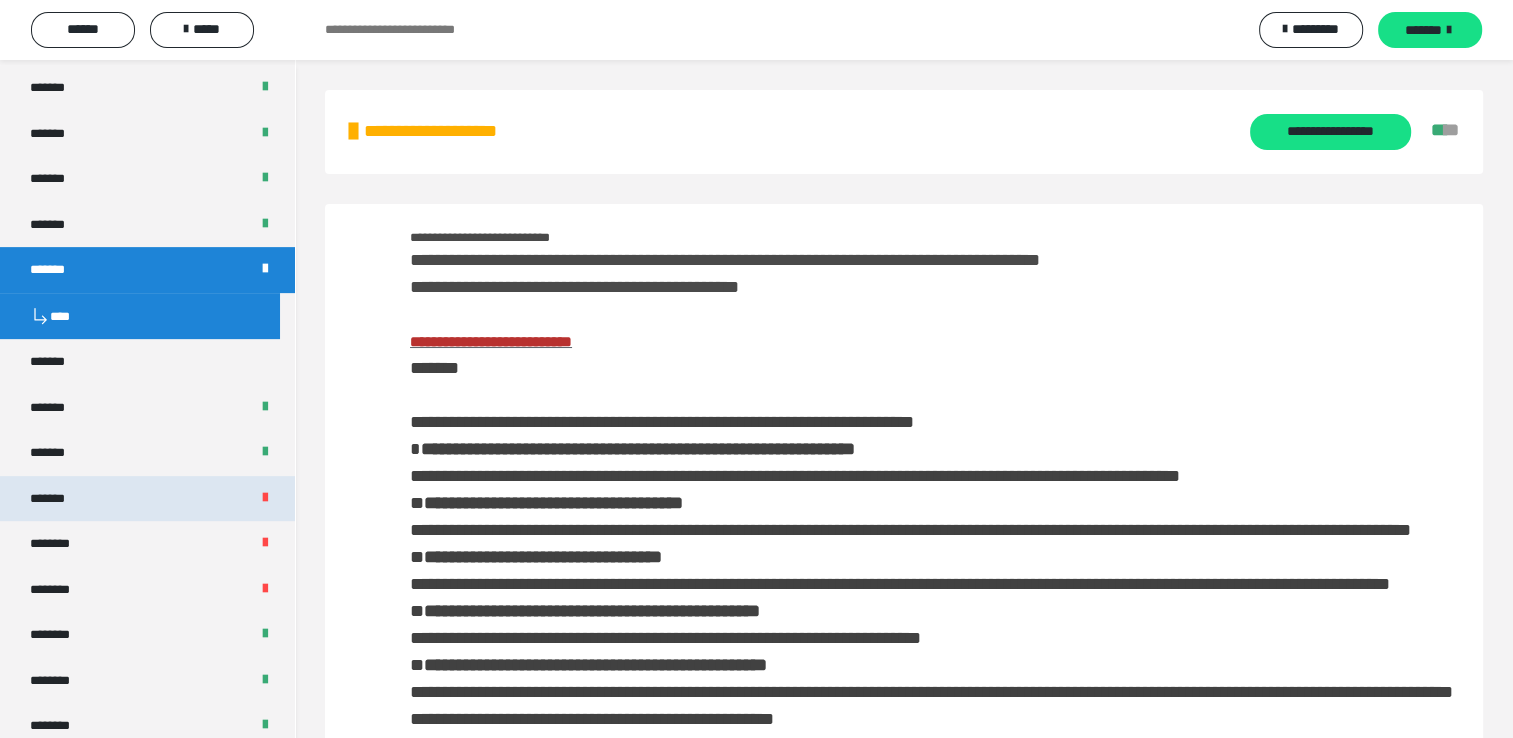 click on "*******" at bounding box center [147, 499] 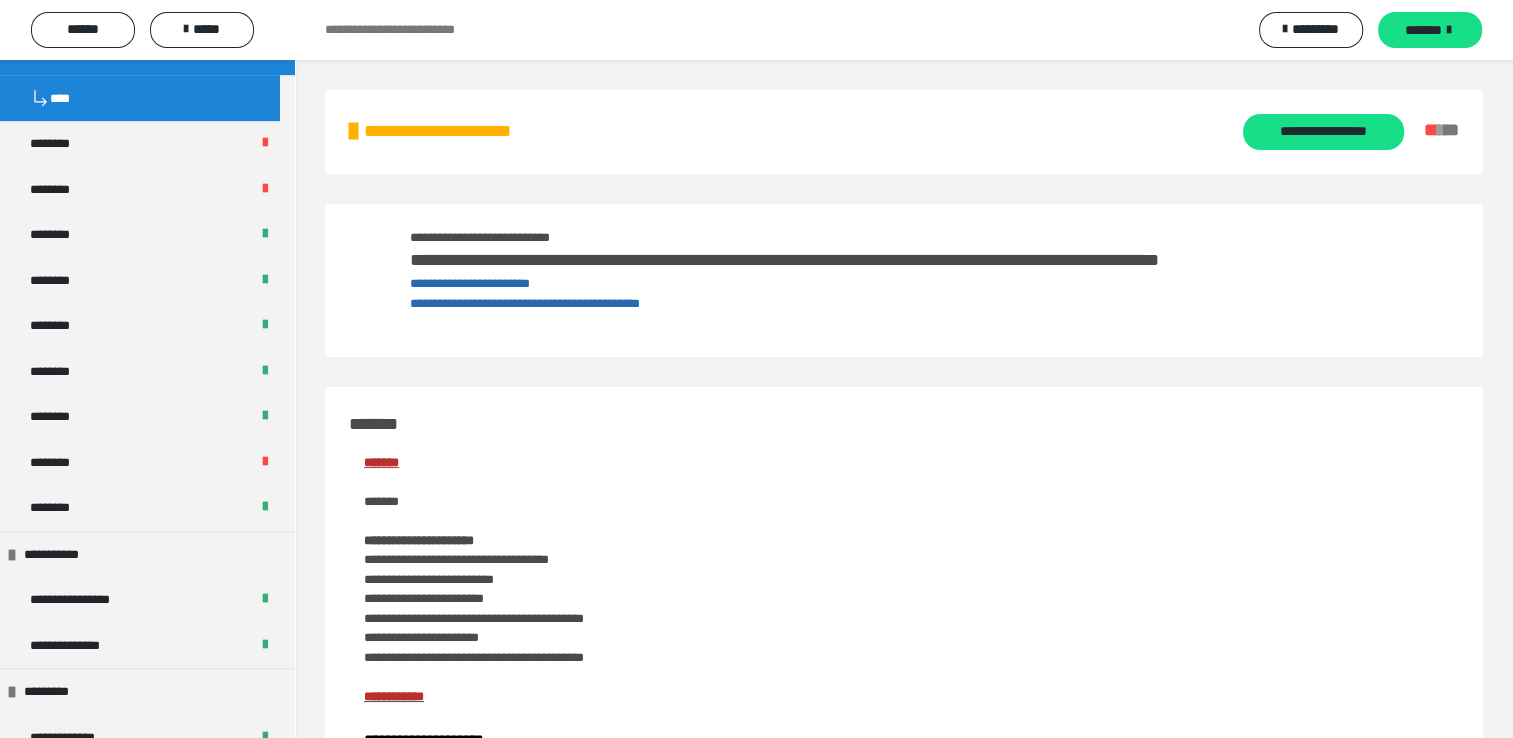 scroll, scrollTop: 1000, scrollLeft: 0, axis: vertical 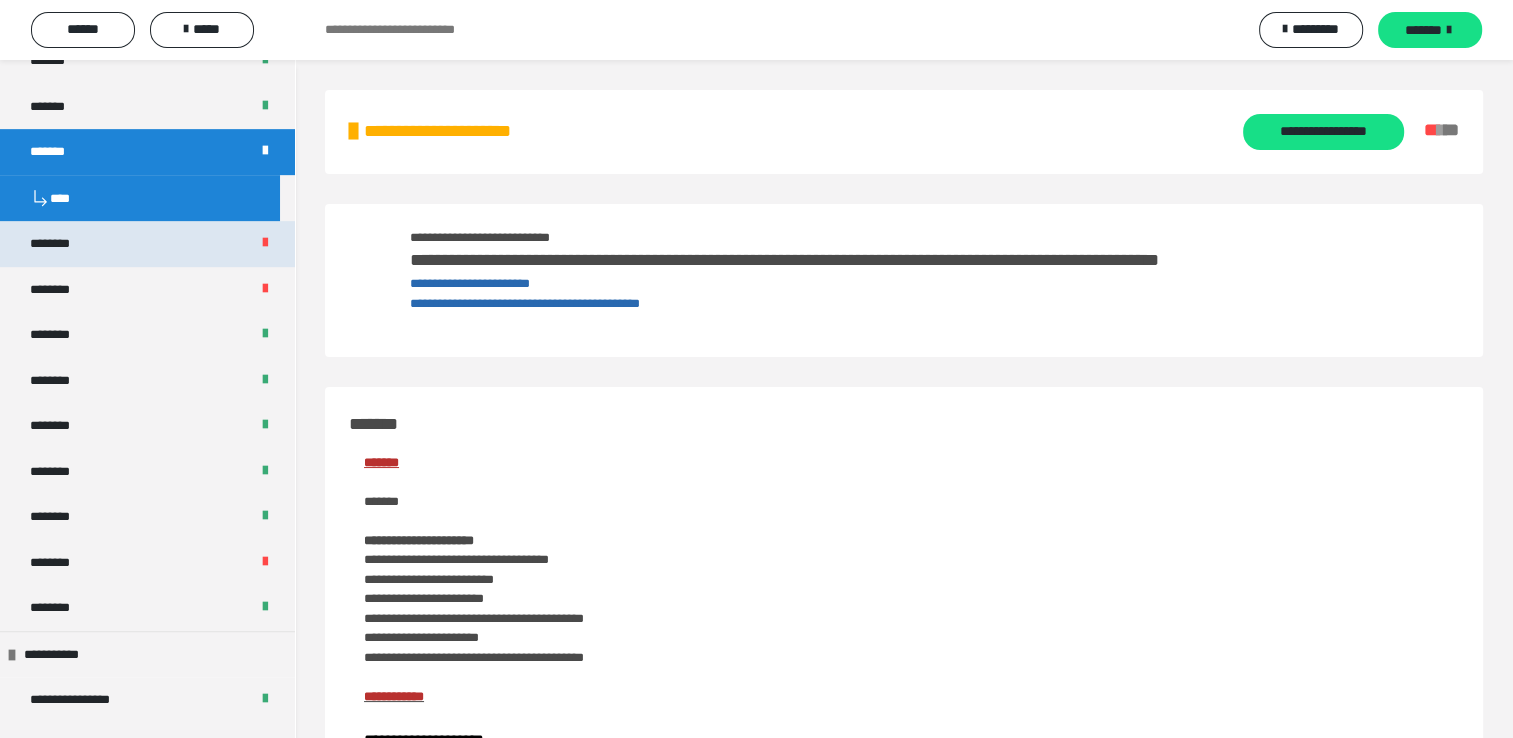 click on "********" at bounding box center [147, 244] 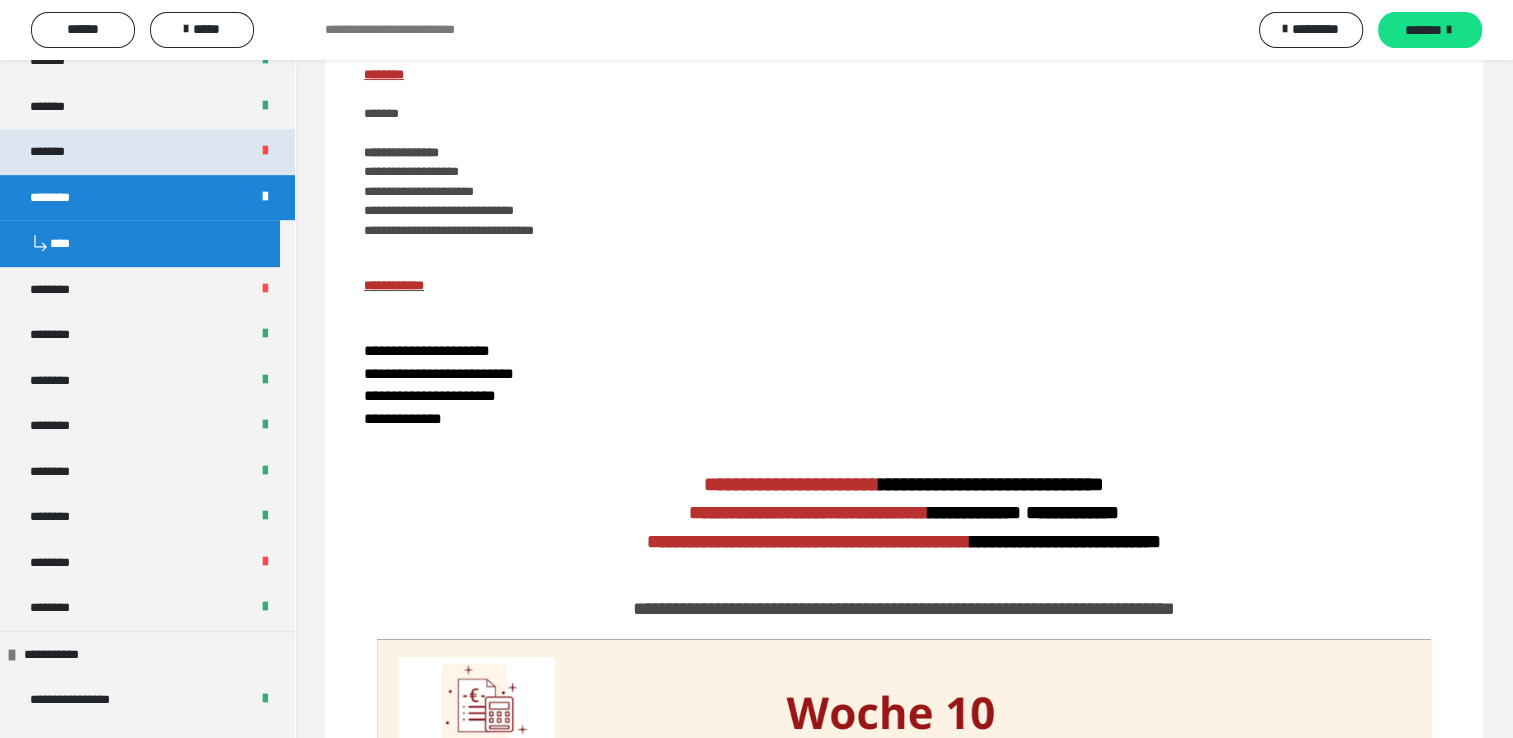 scroll, scrollTop: 400, scrollLeft: 0, axis: vertical 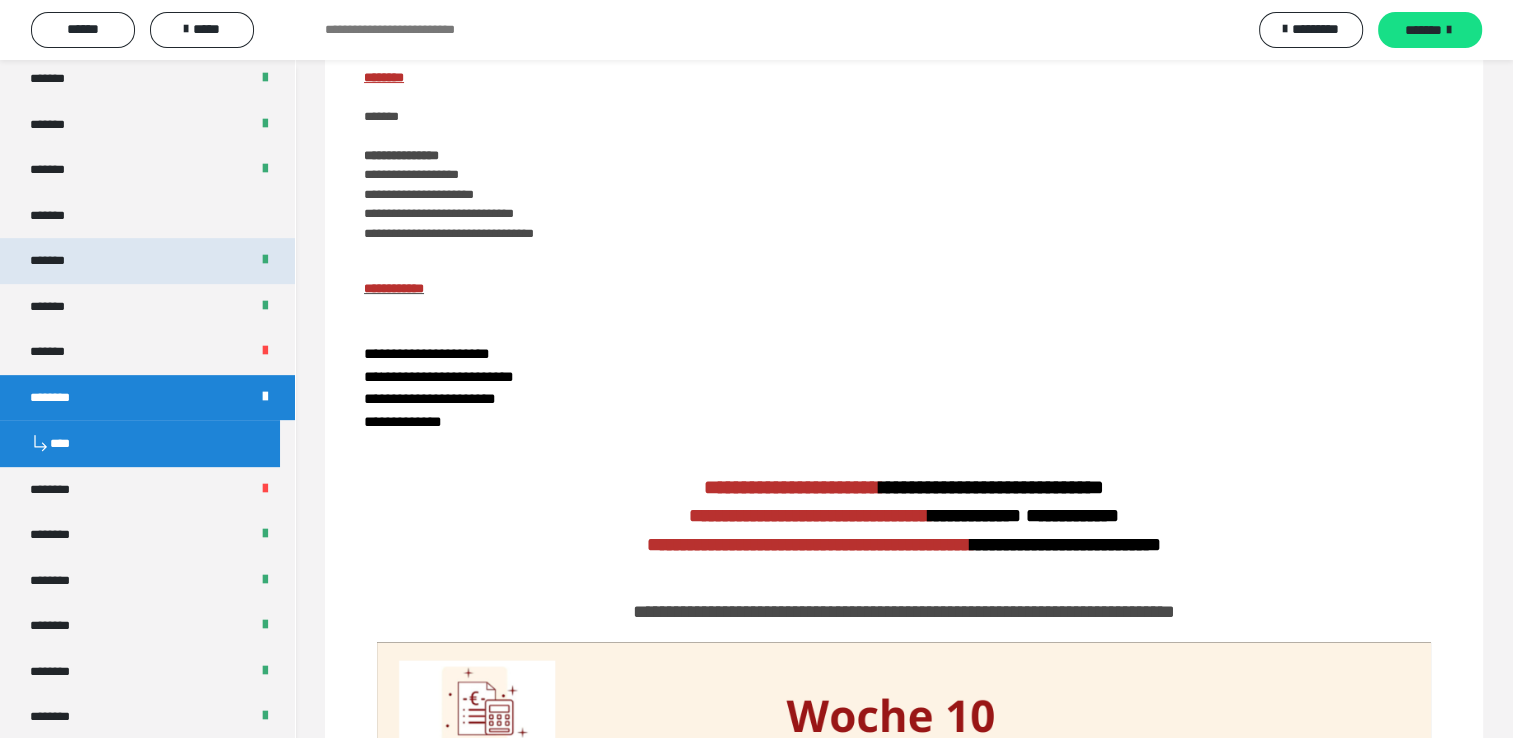 click on "*******" at bounding box center [147, 261] 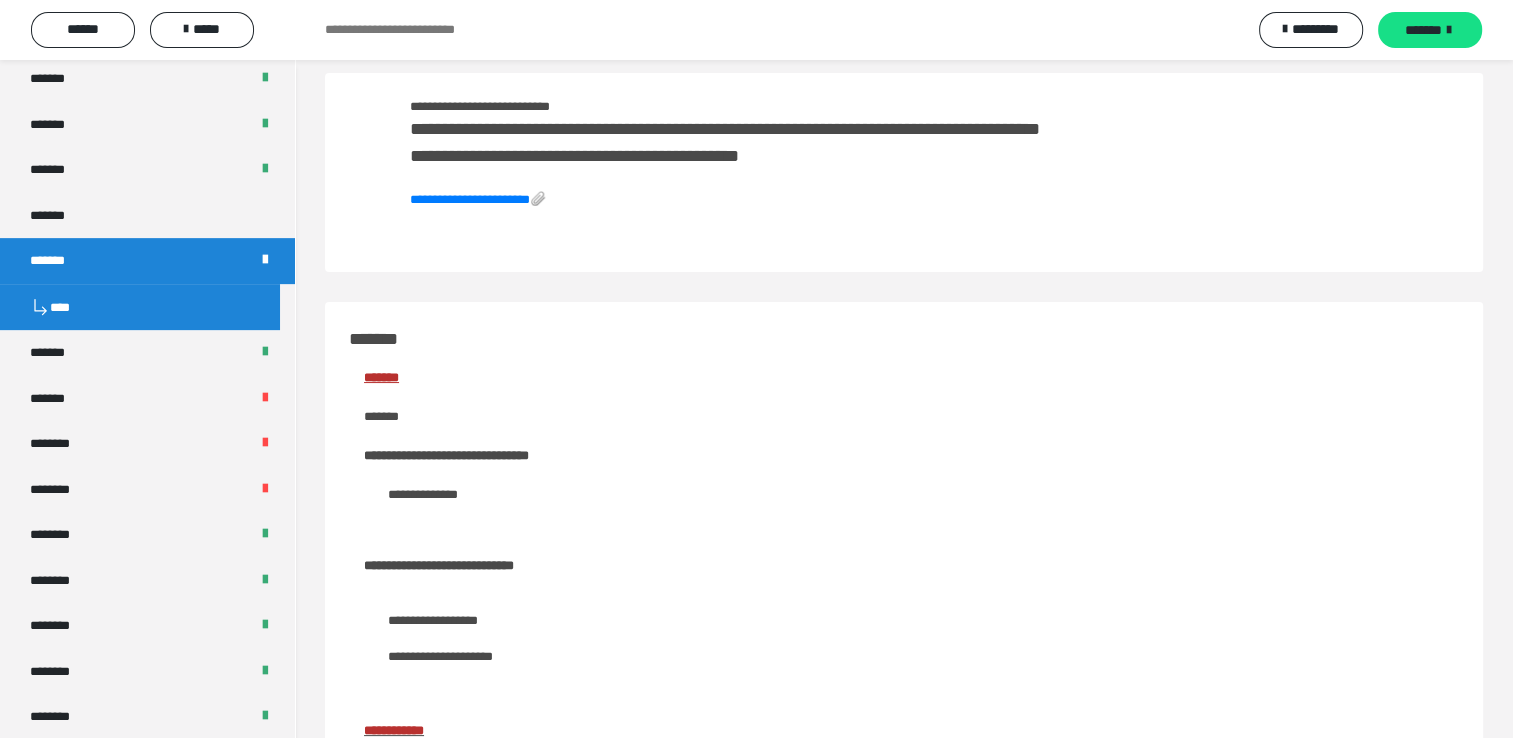 scroll, scrollTop: 0, scrollLeft: 0, axis: both 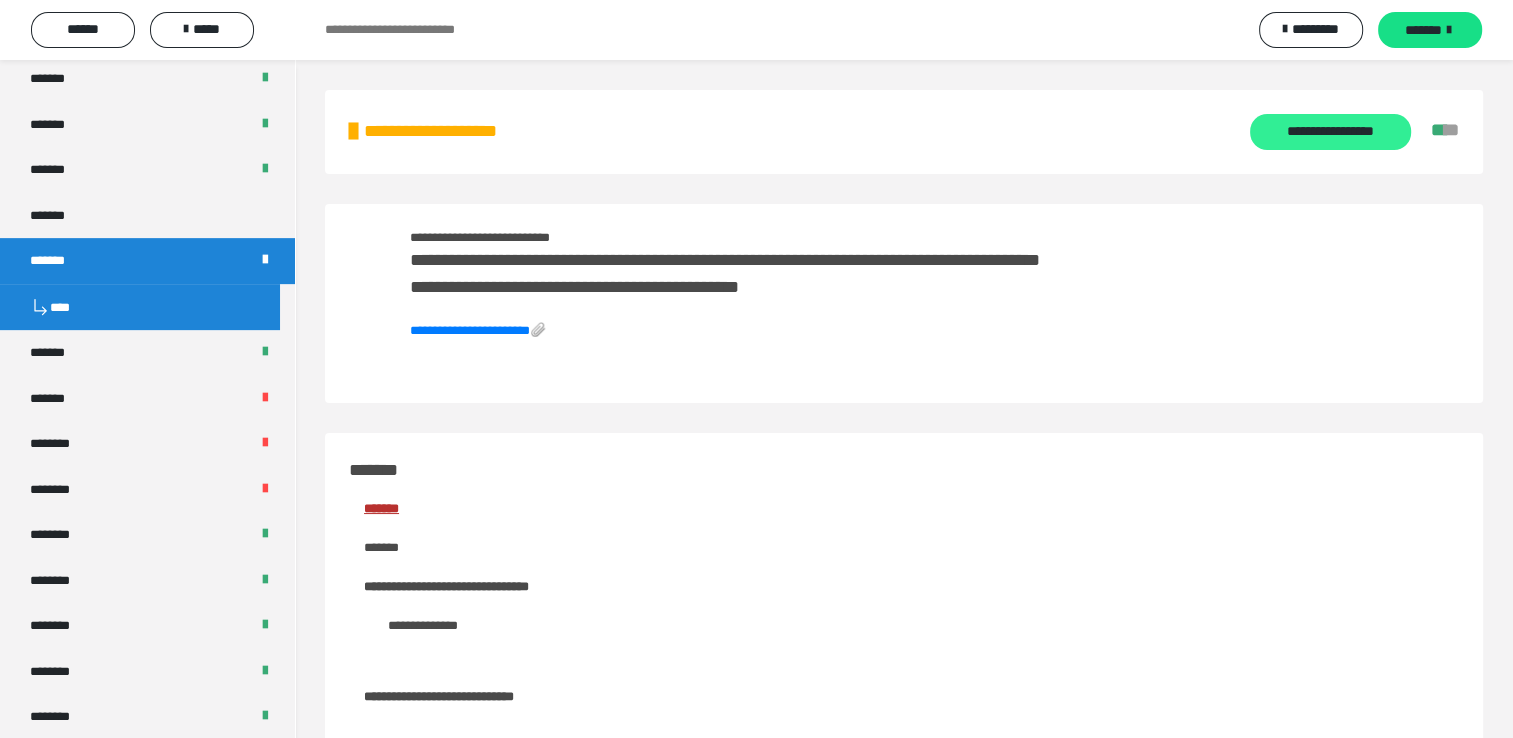 click on "**********" at bounding box center (1330, 132) 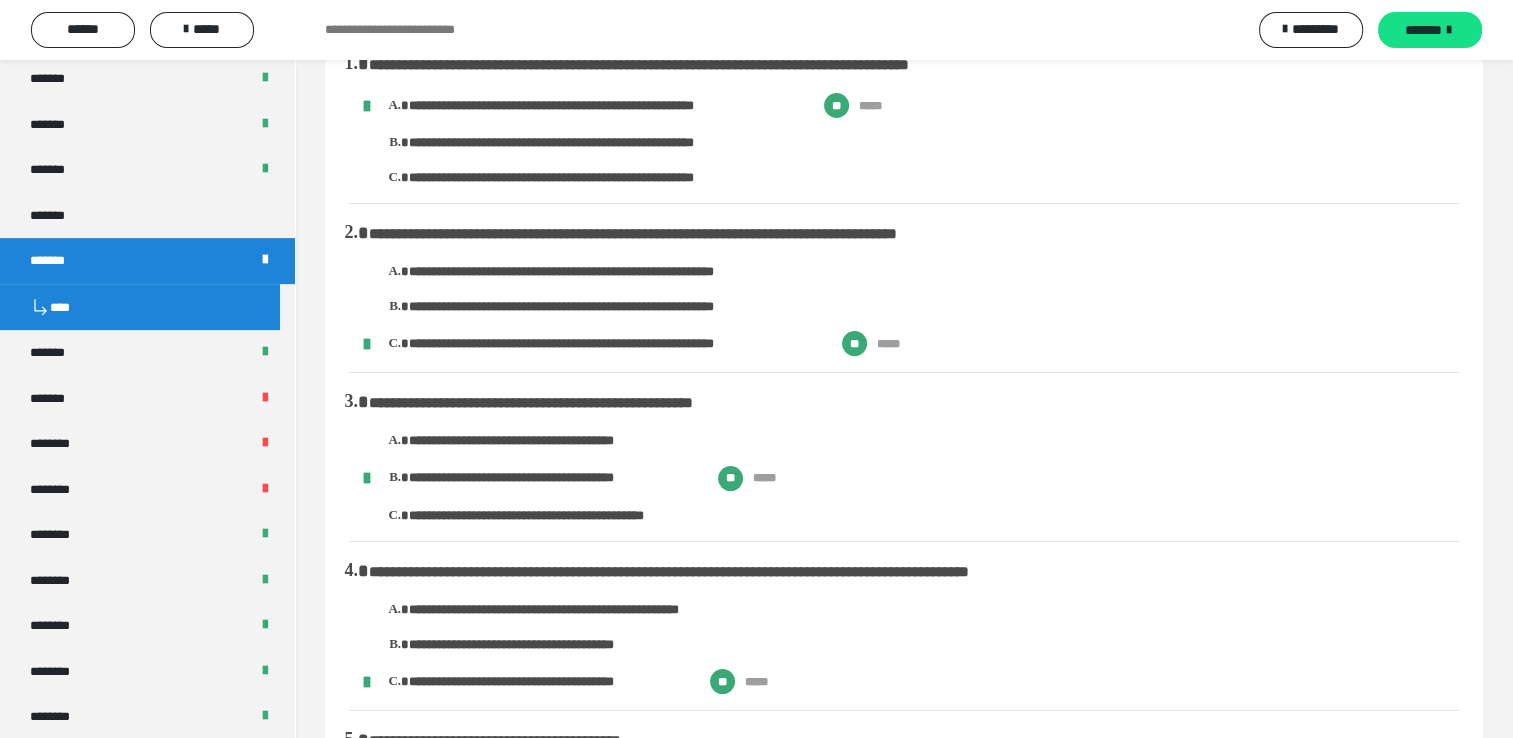 scroll, scrollTop: 0, scrollLeft: 0, axis: both 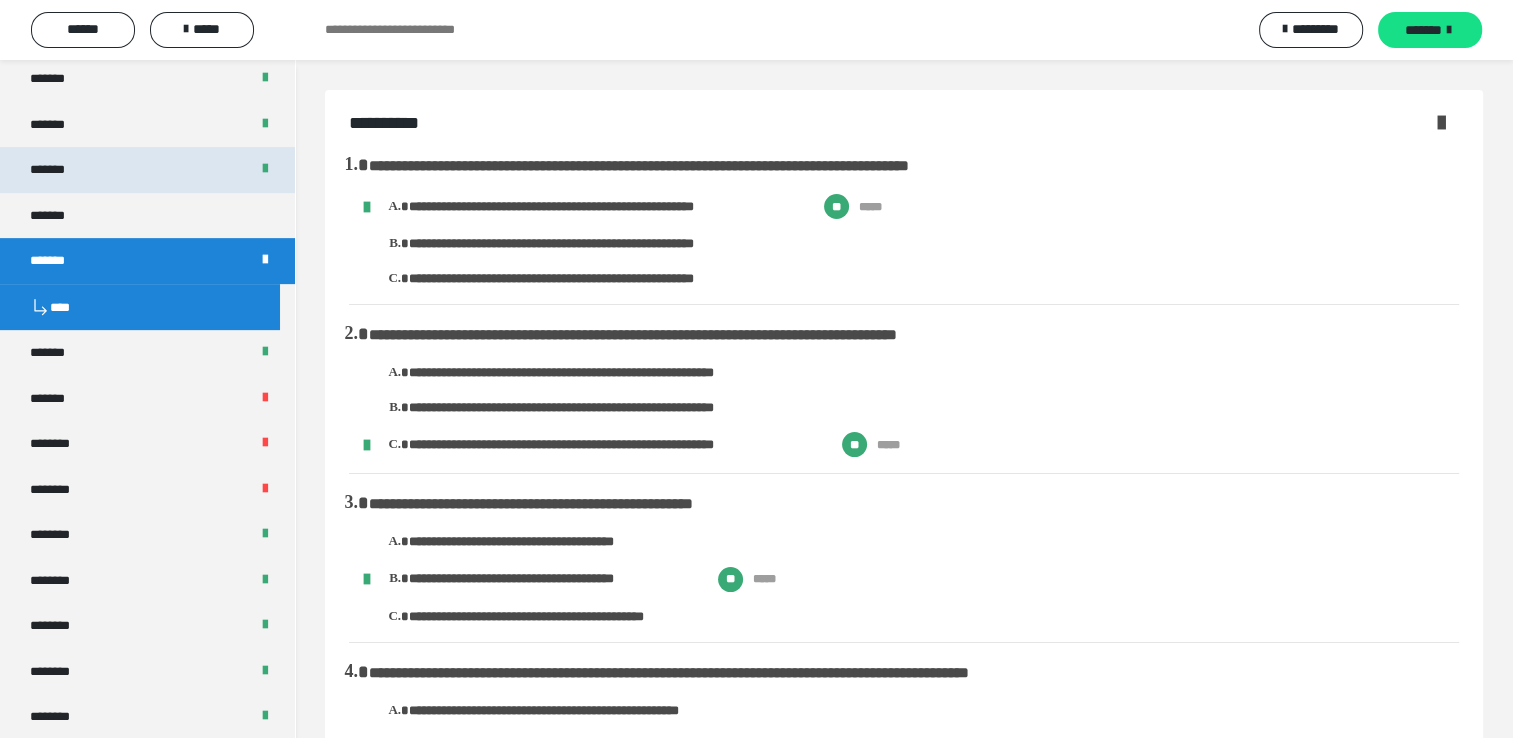 click on "*******" at bounding box center (147, 170) 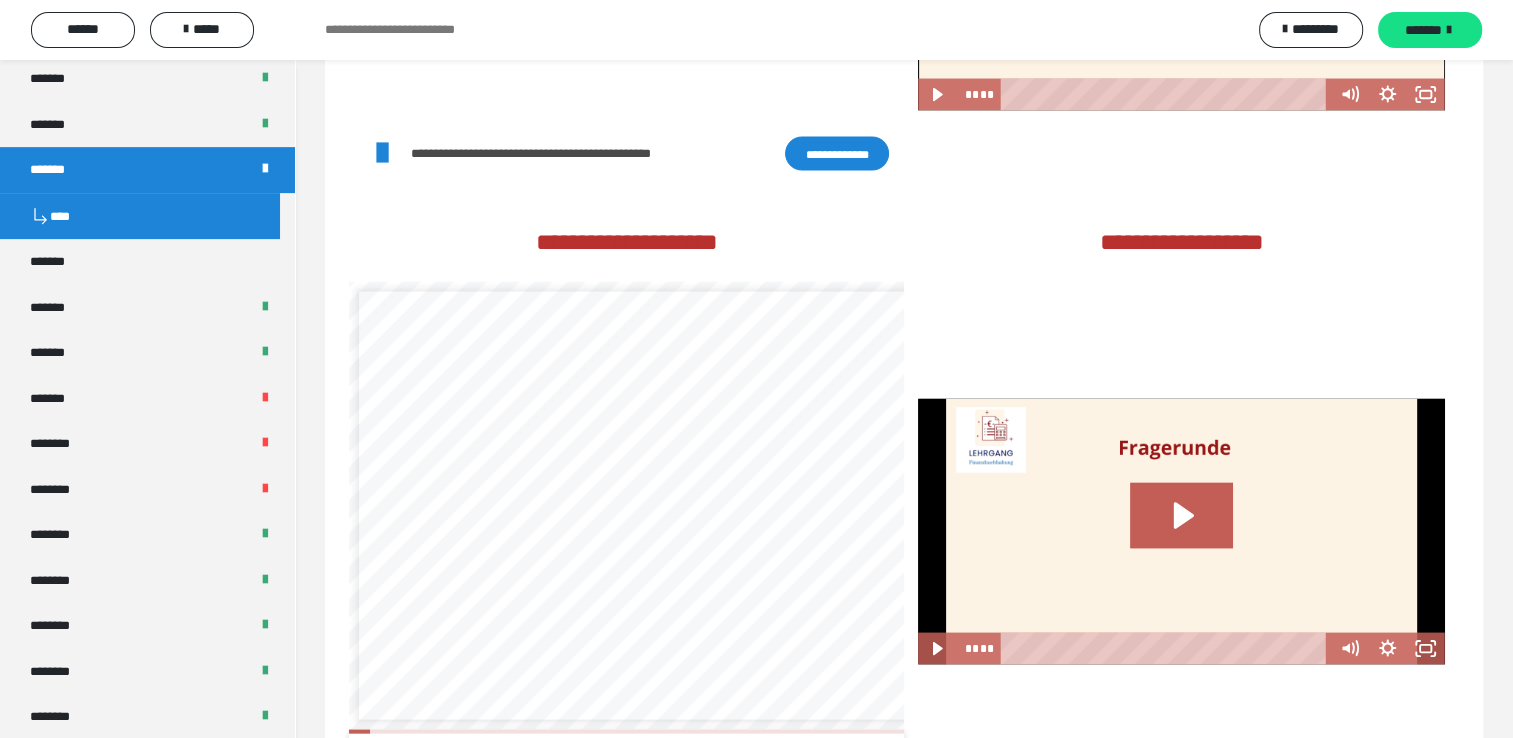 scroll, scrollTop: 3996, scrollLeft: 0, axis: vertical 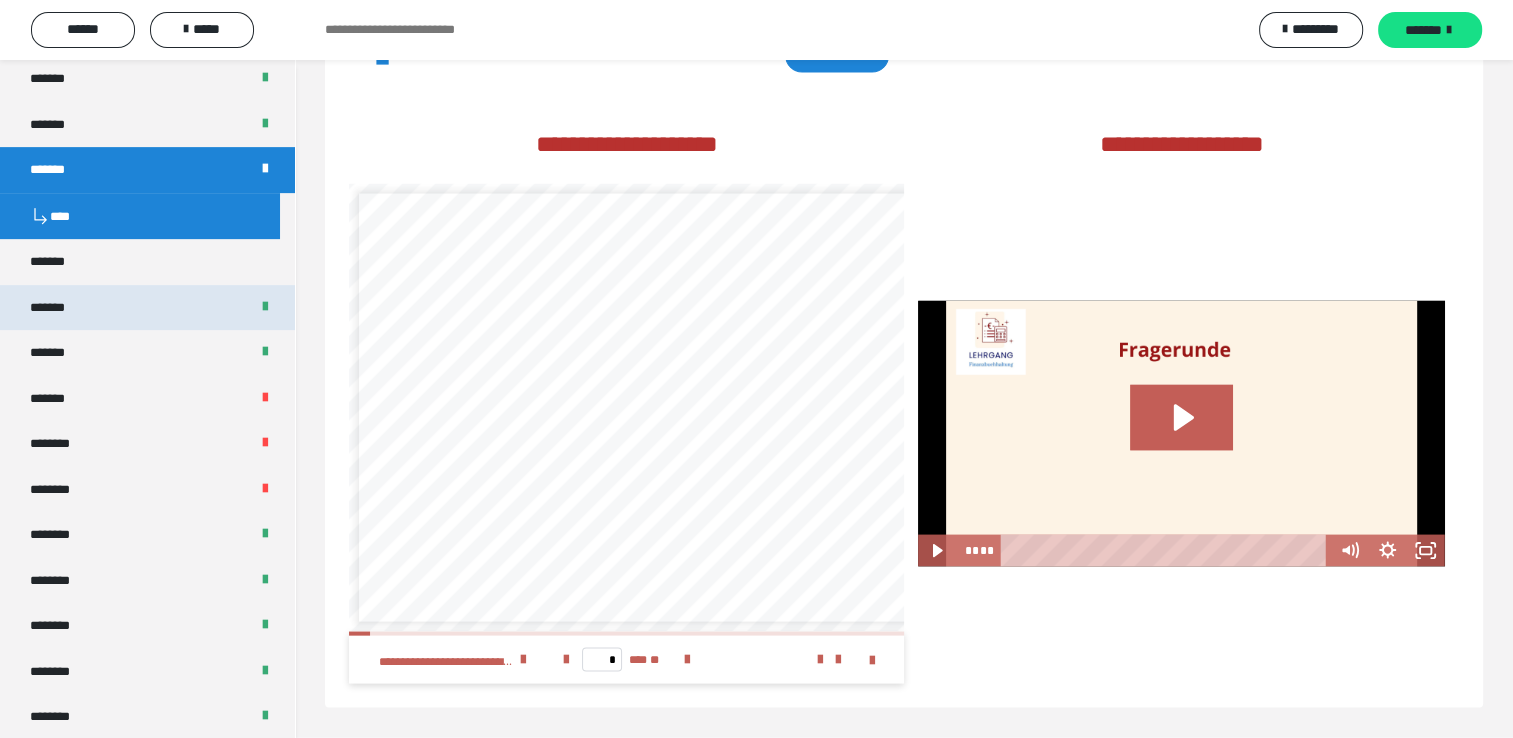 click on "*******" at bounding box center [147, 308] 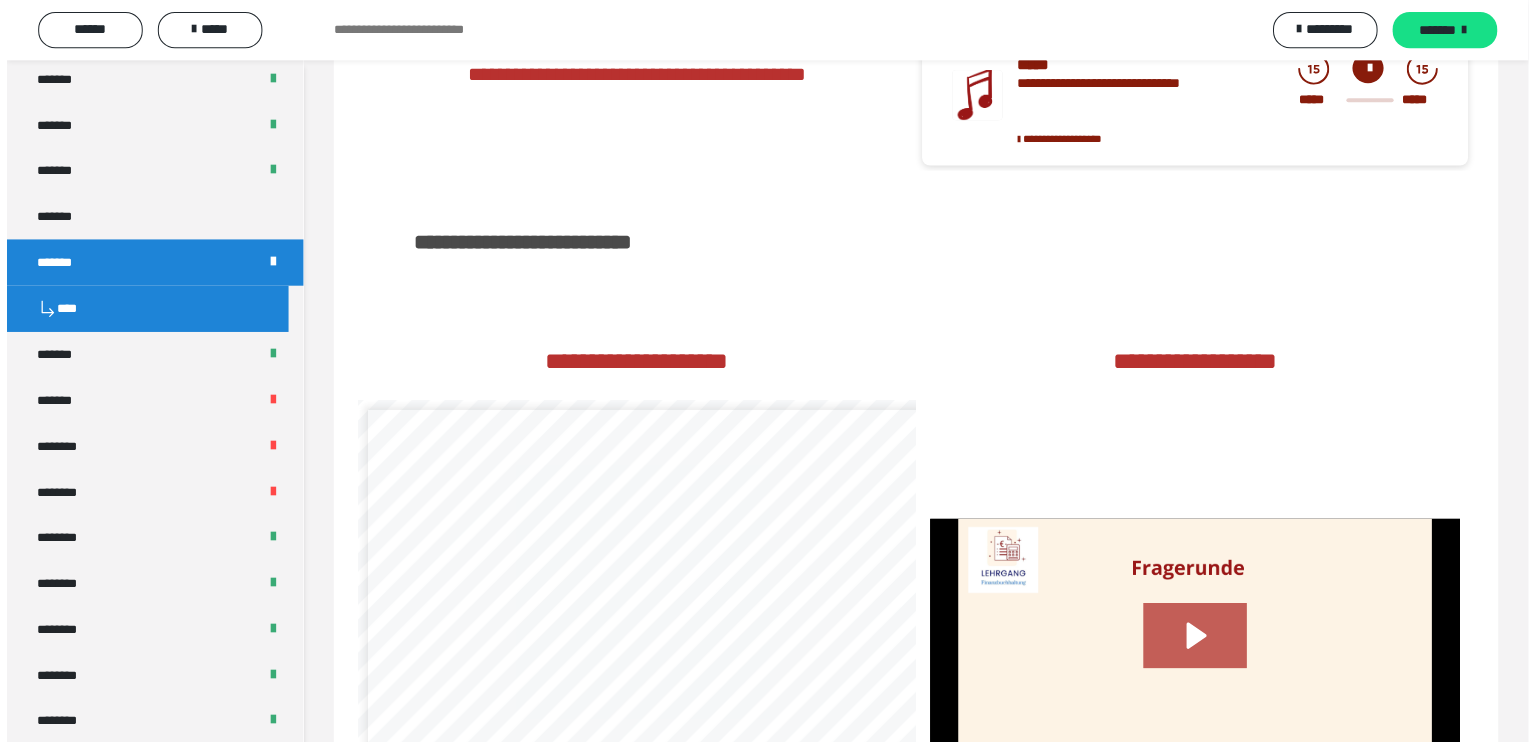scroll, scrollTop: 3183, scrollLeft: 0, axis: vertical 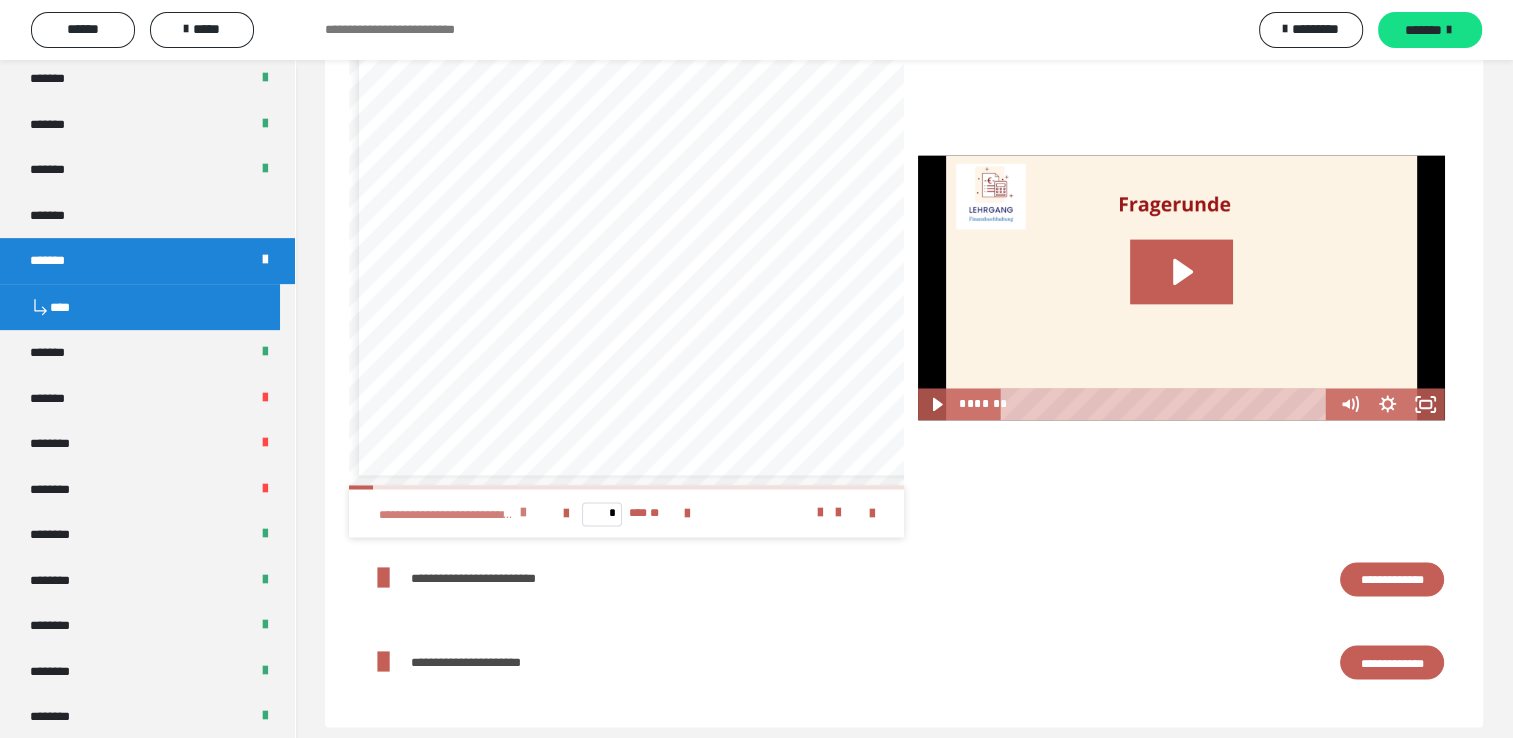click at bounding box center [523, 513] 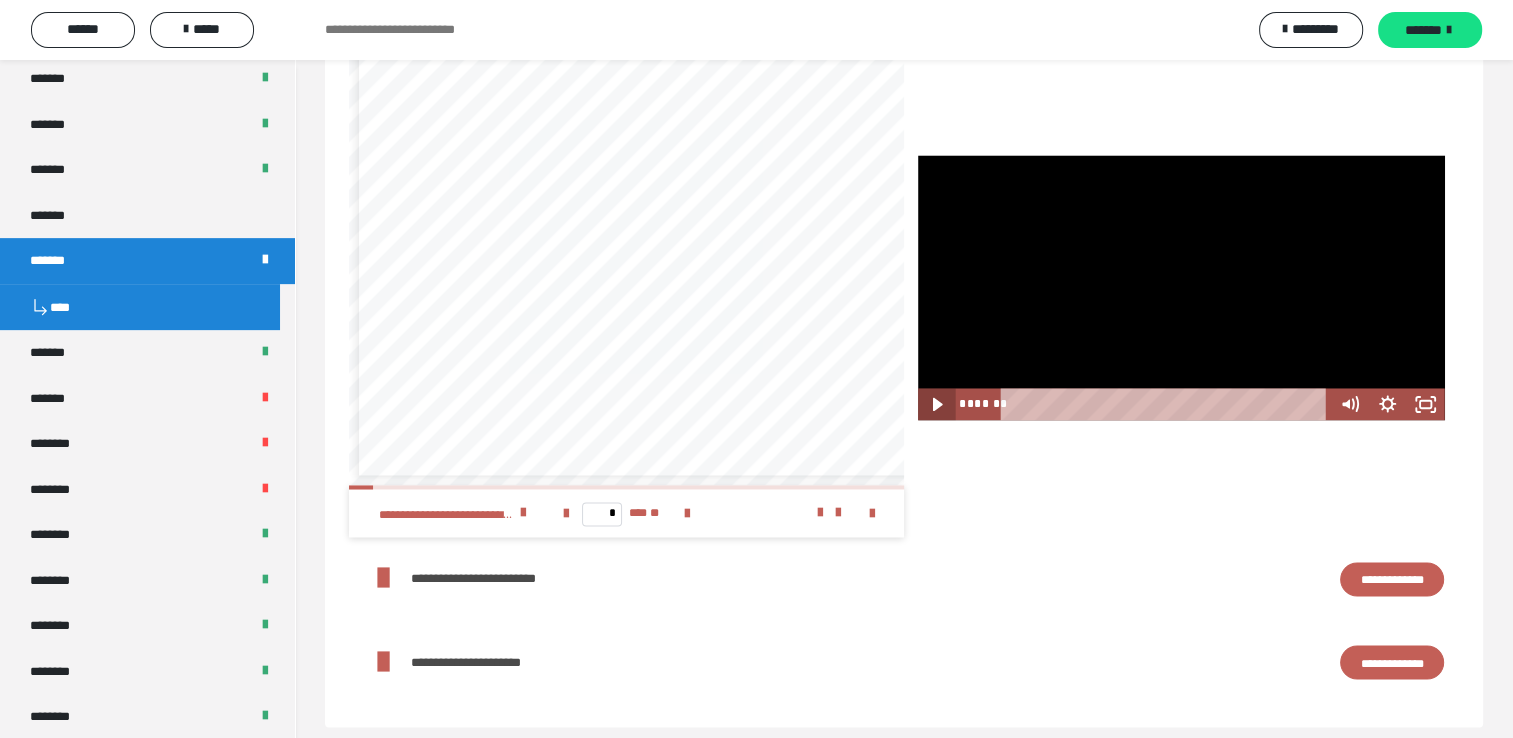 click 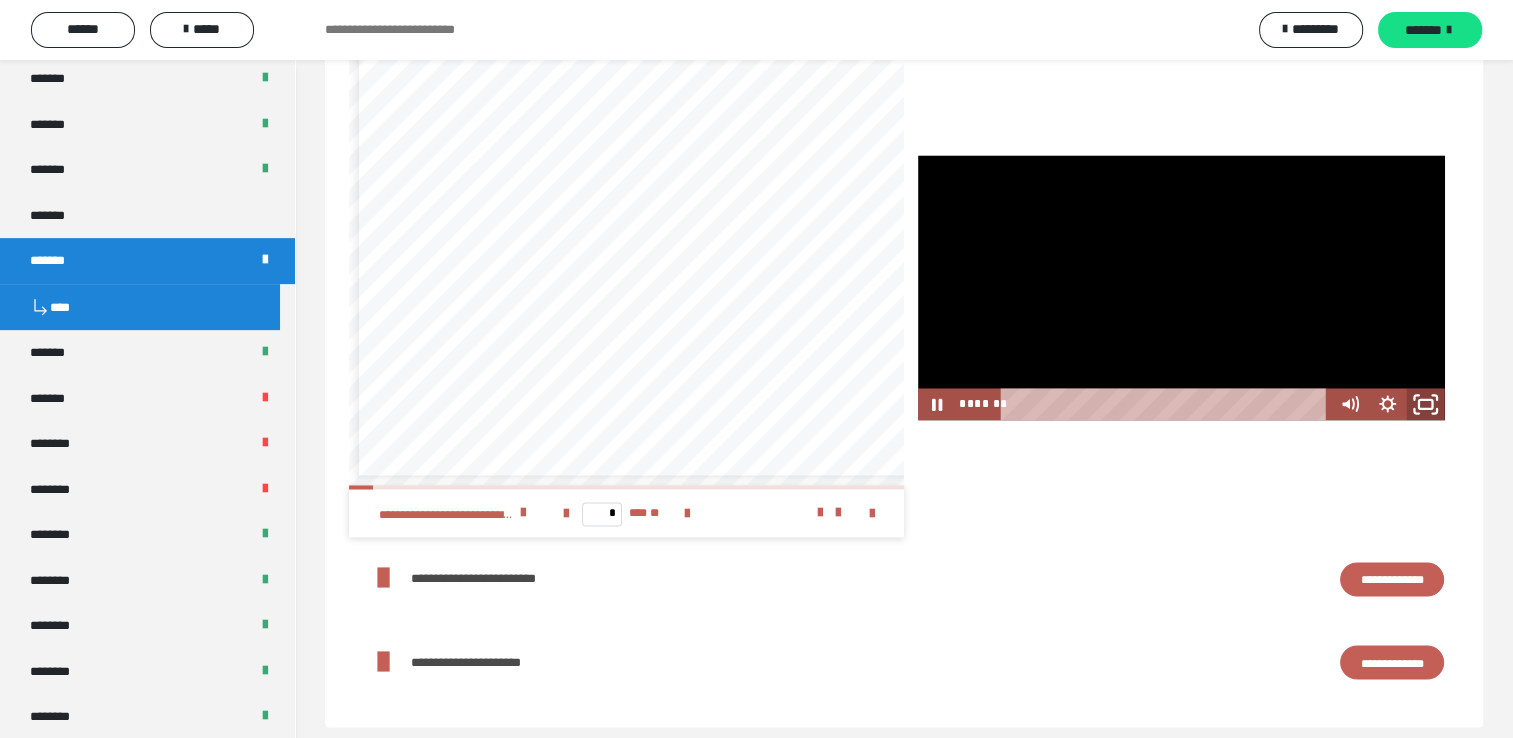 click 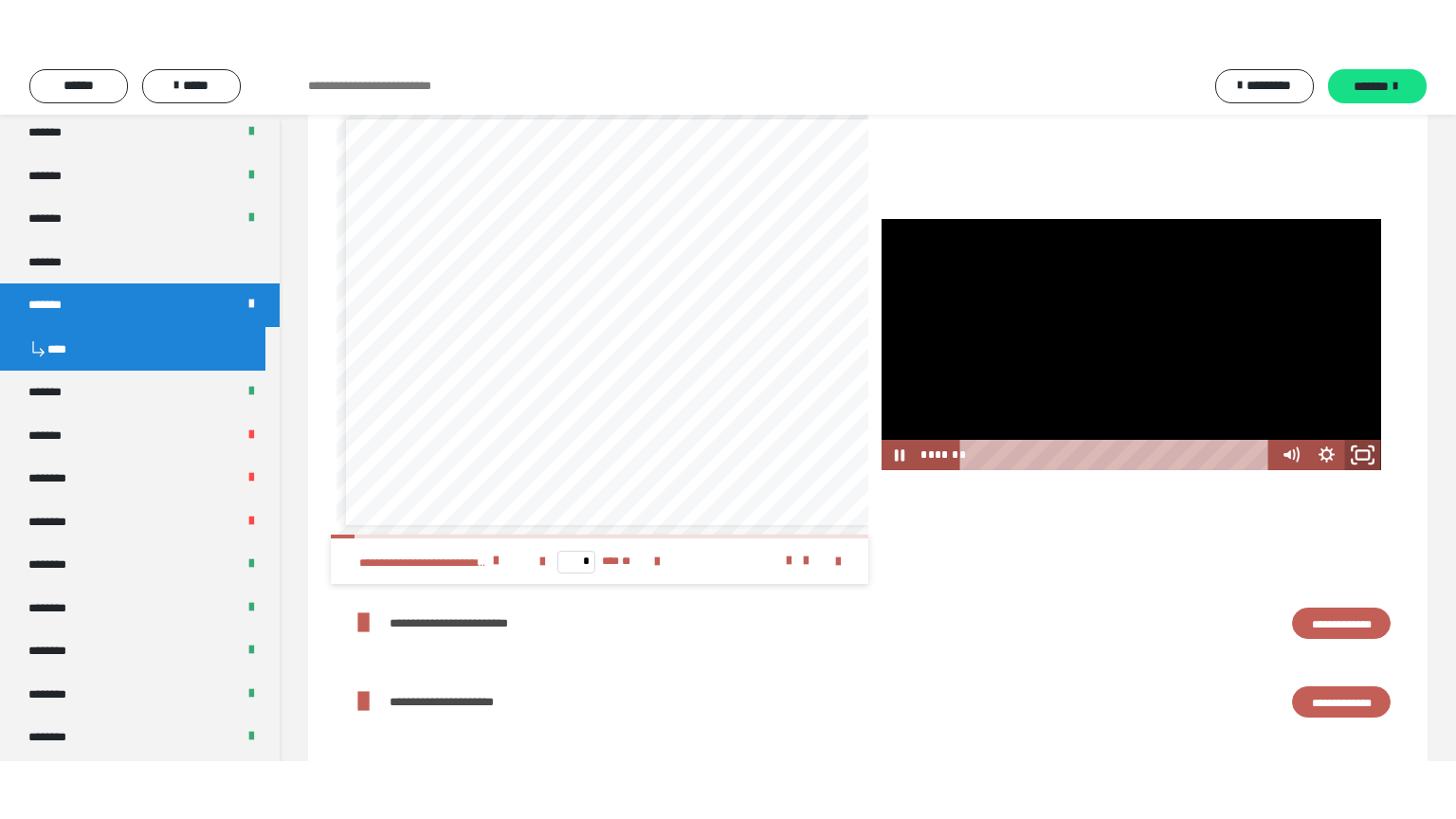 scroll, scrollTop: 2967, scrollLeft: 0, axis: vertical 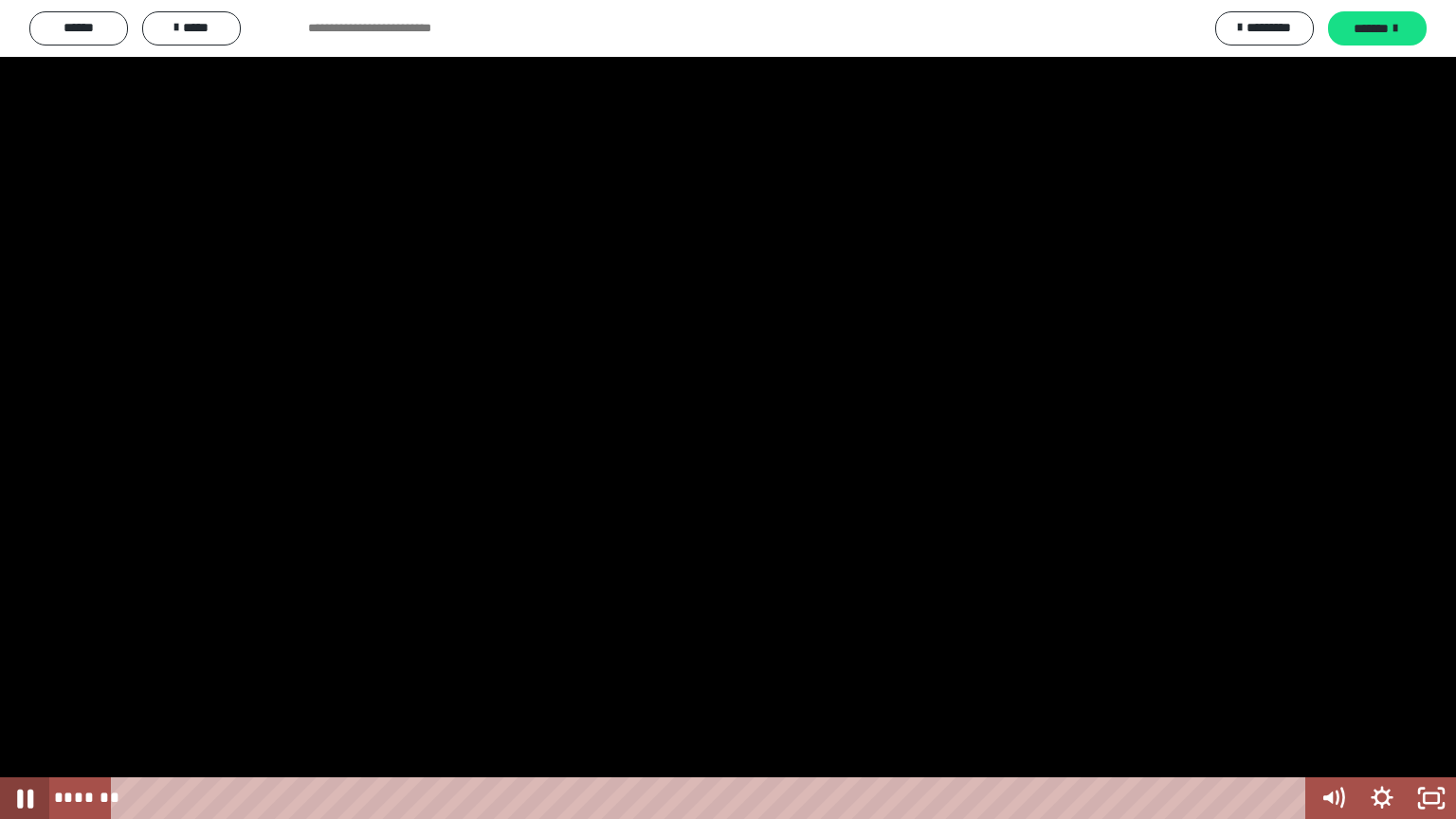 click 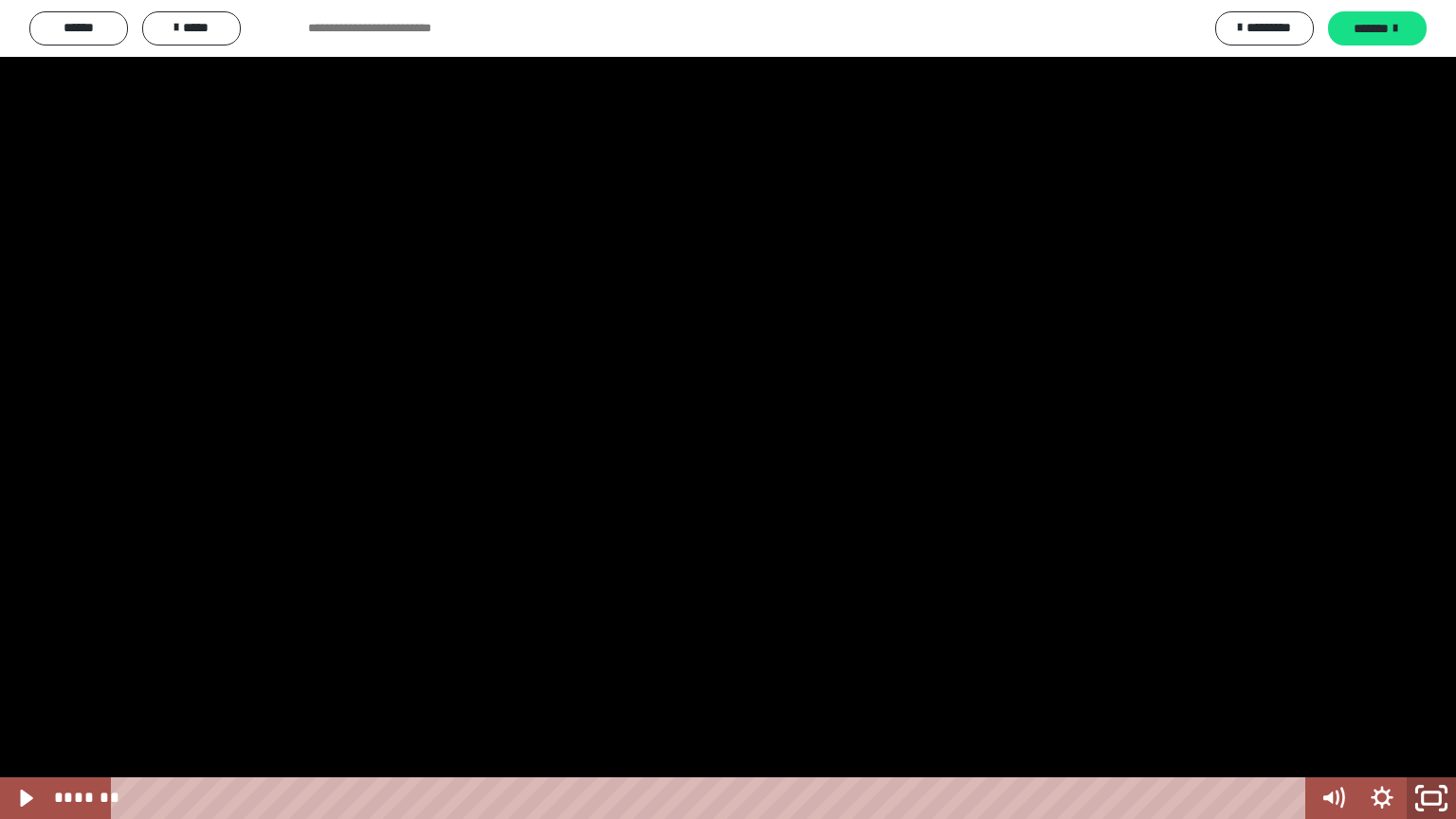 click 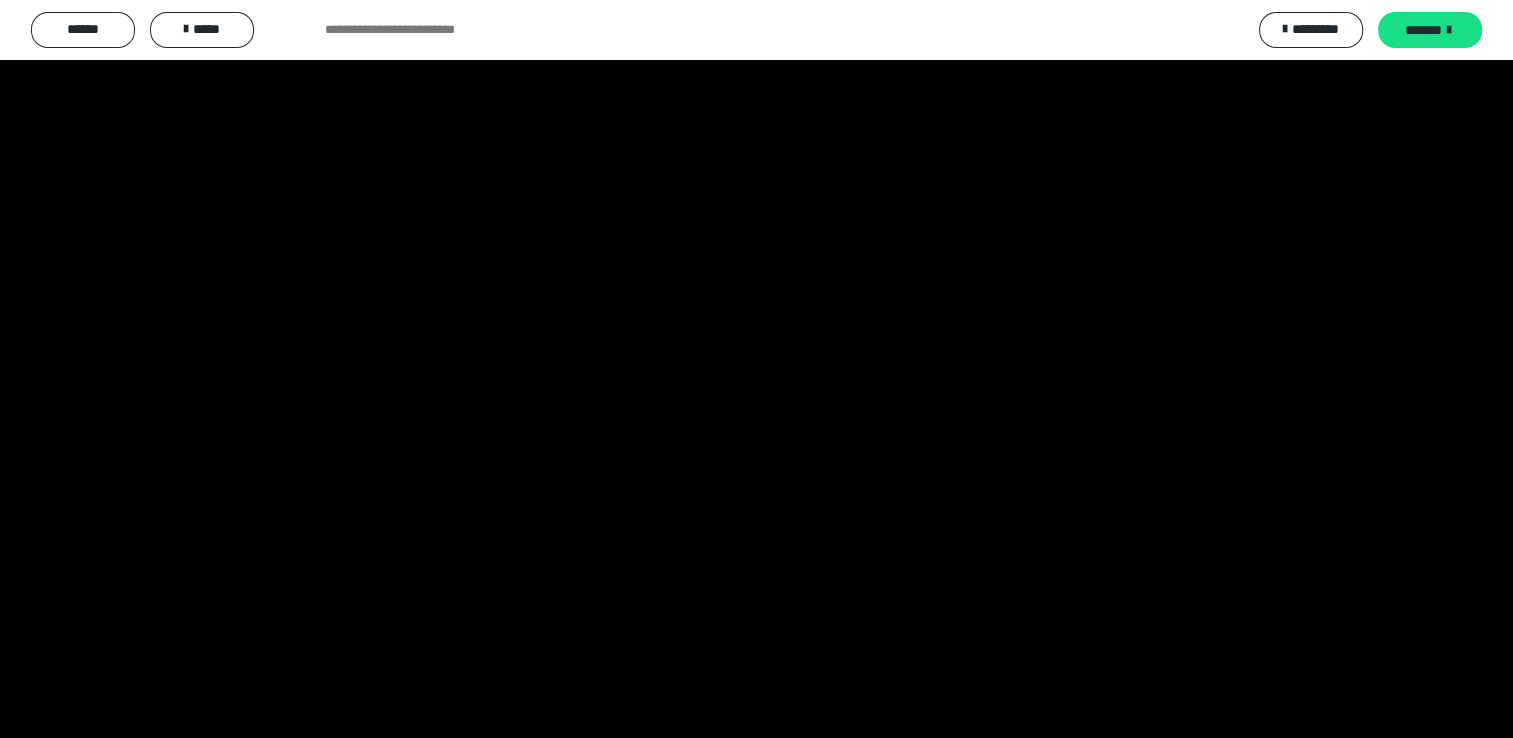 scroll, scrollTop: 2816, scrollLeft: 0, axis: vertical 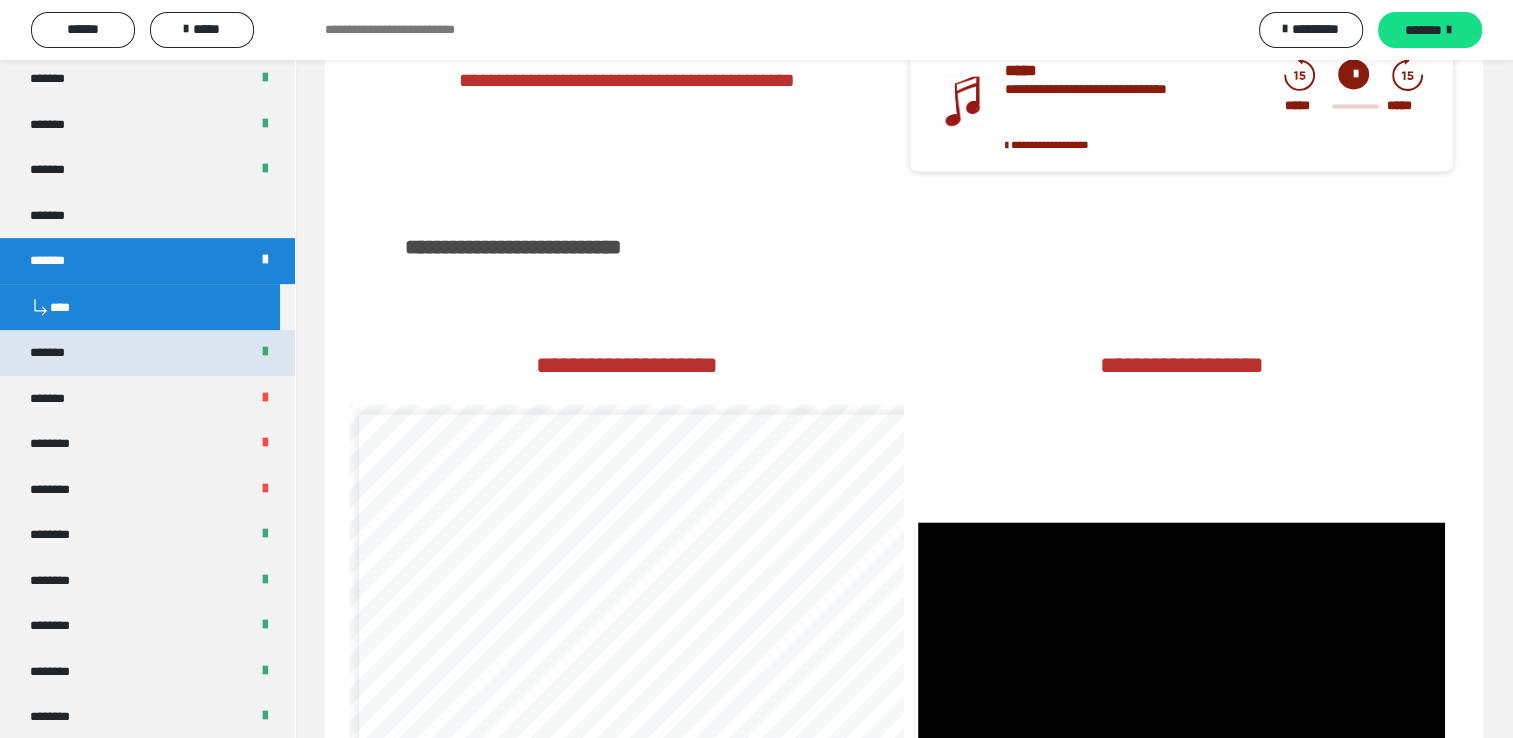 click on "*******" at bounding box center [147, 353] 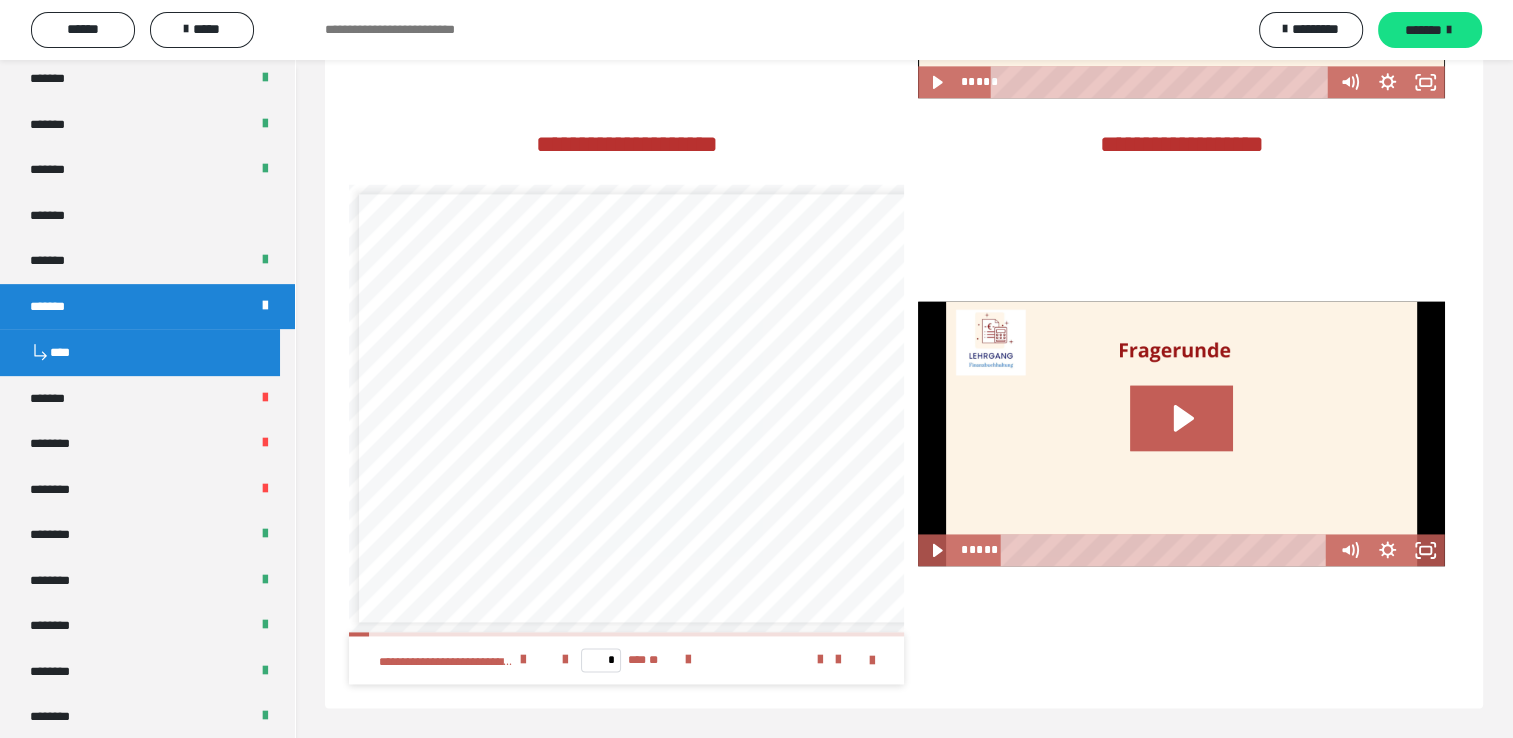 scroll, scrollTop: 2780, scrollLeft: 0, axis: vertical 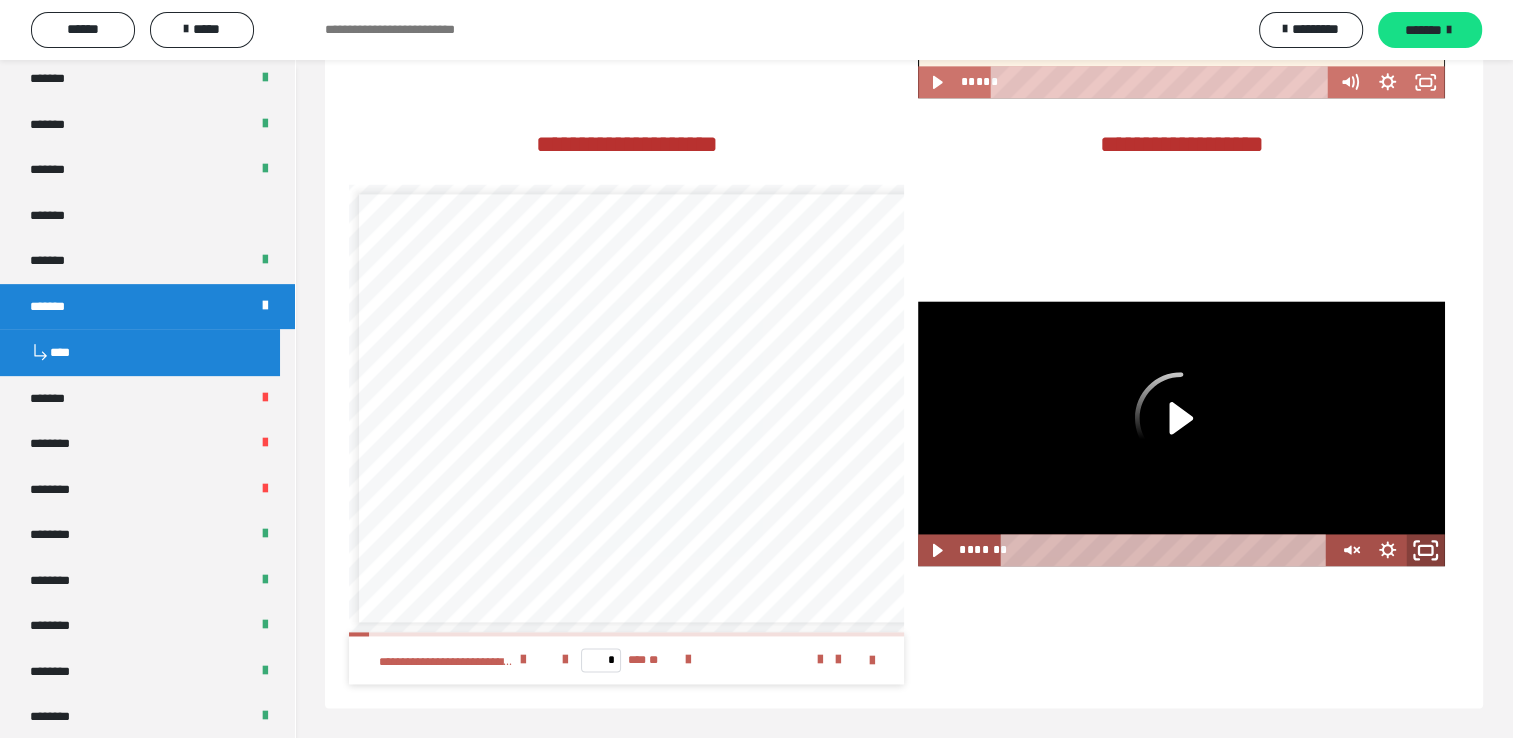 click 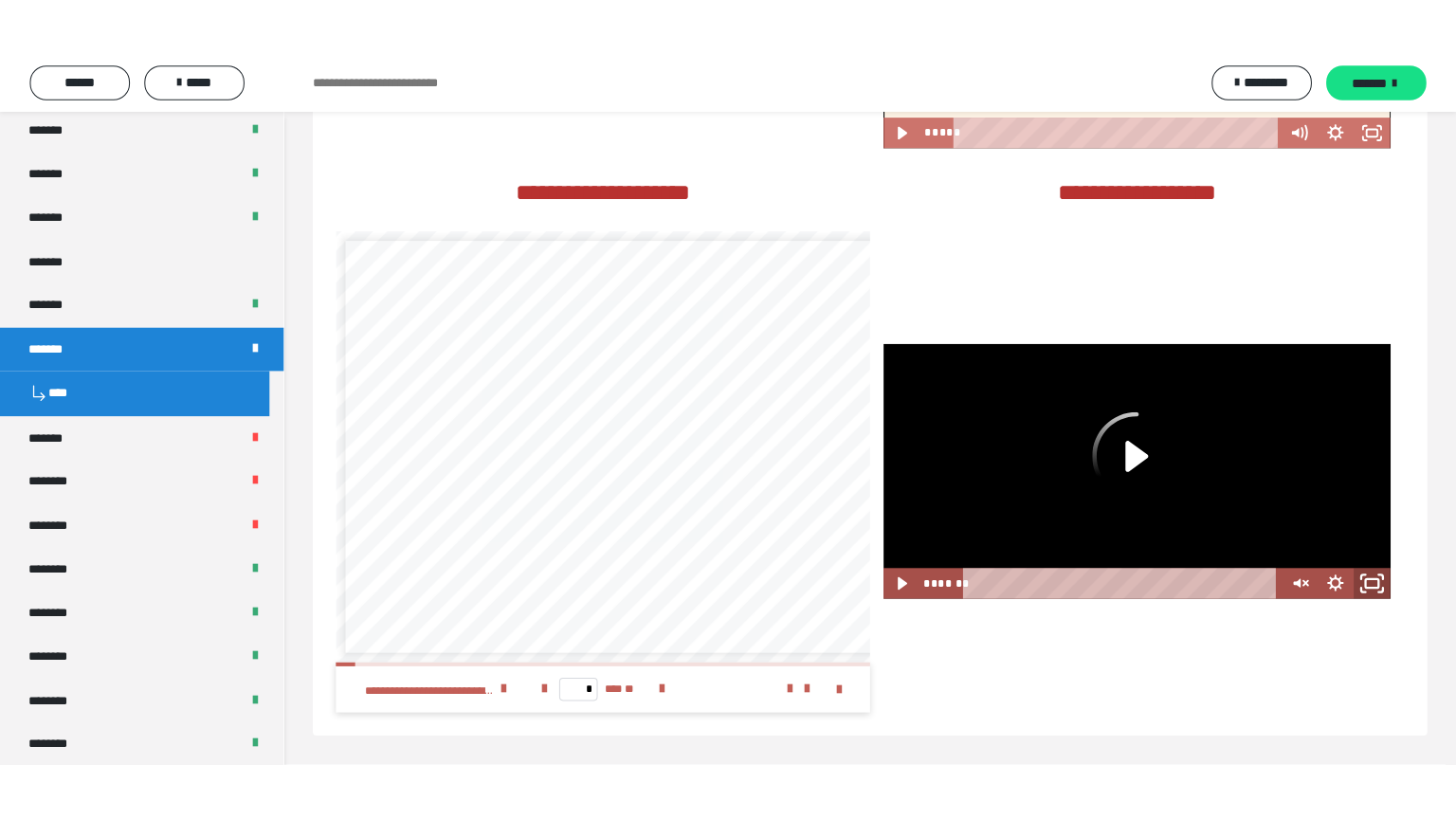 scroll, scrollTop: 2539, scrollLeft: 0, axis: vertical 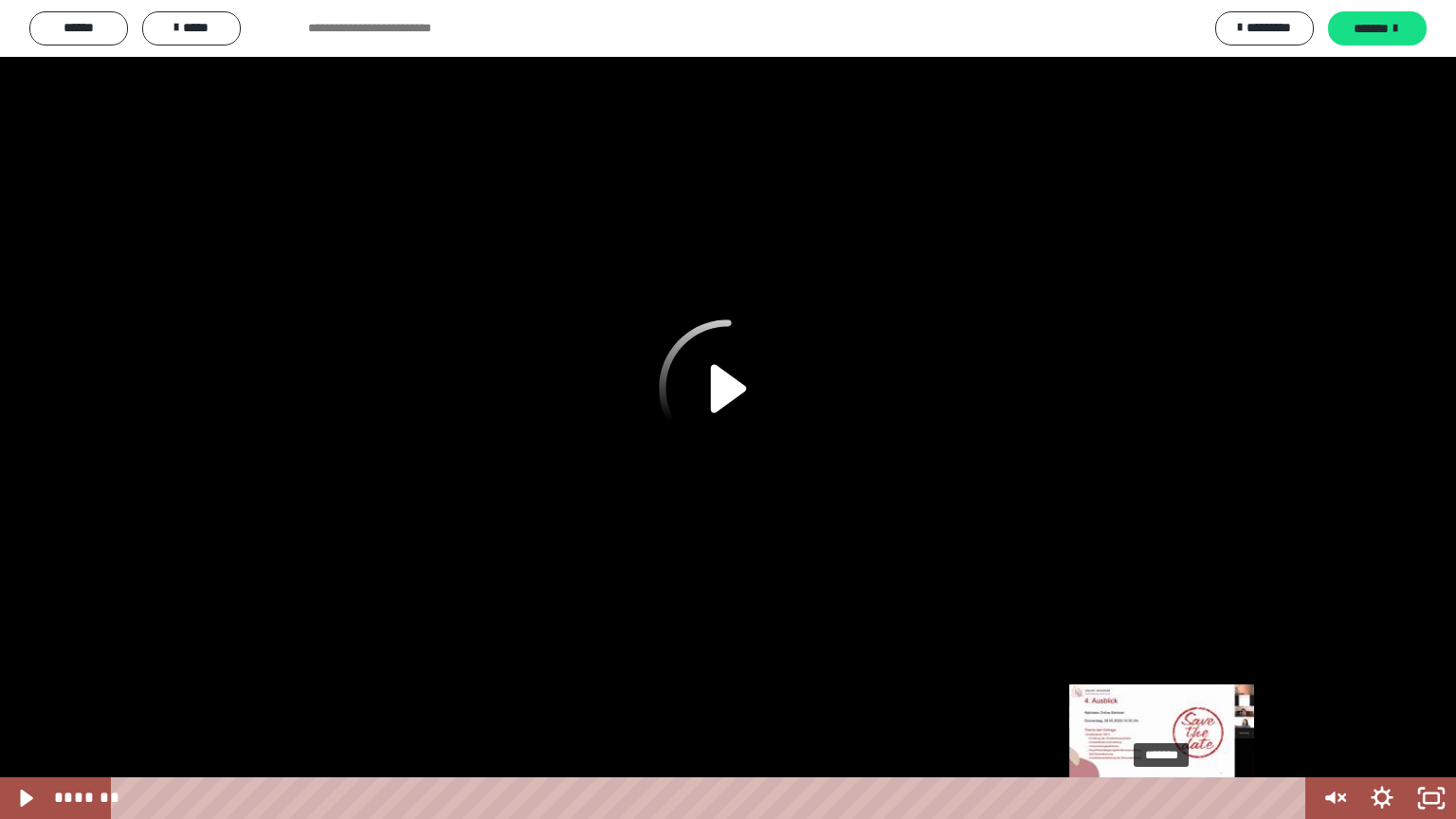 click on "*******" at bounding box center [712, 798] 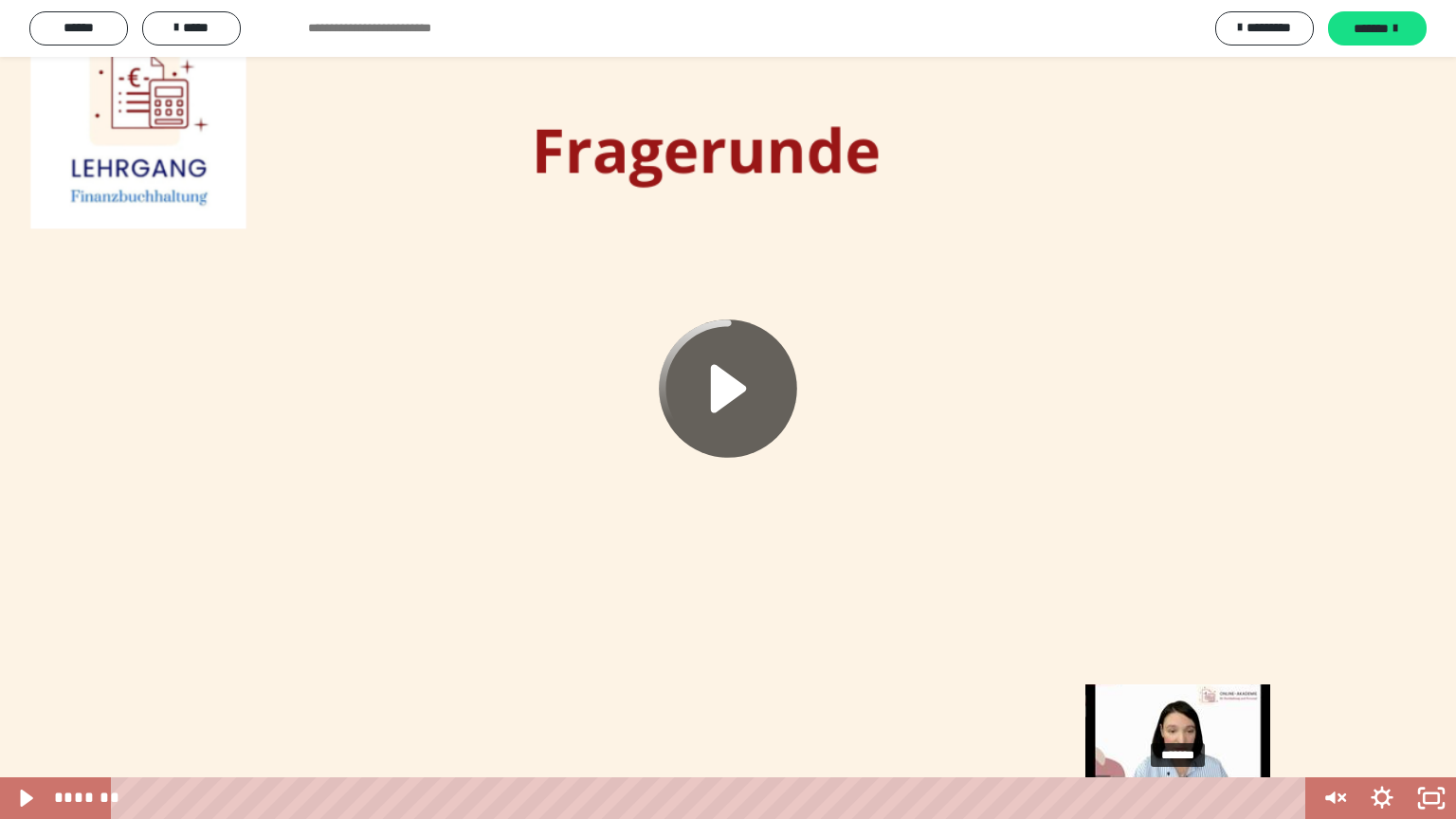 click on "*******" at bounding box center [712, 798] 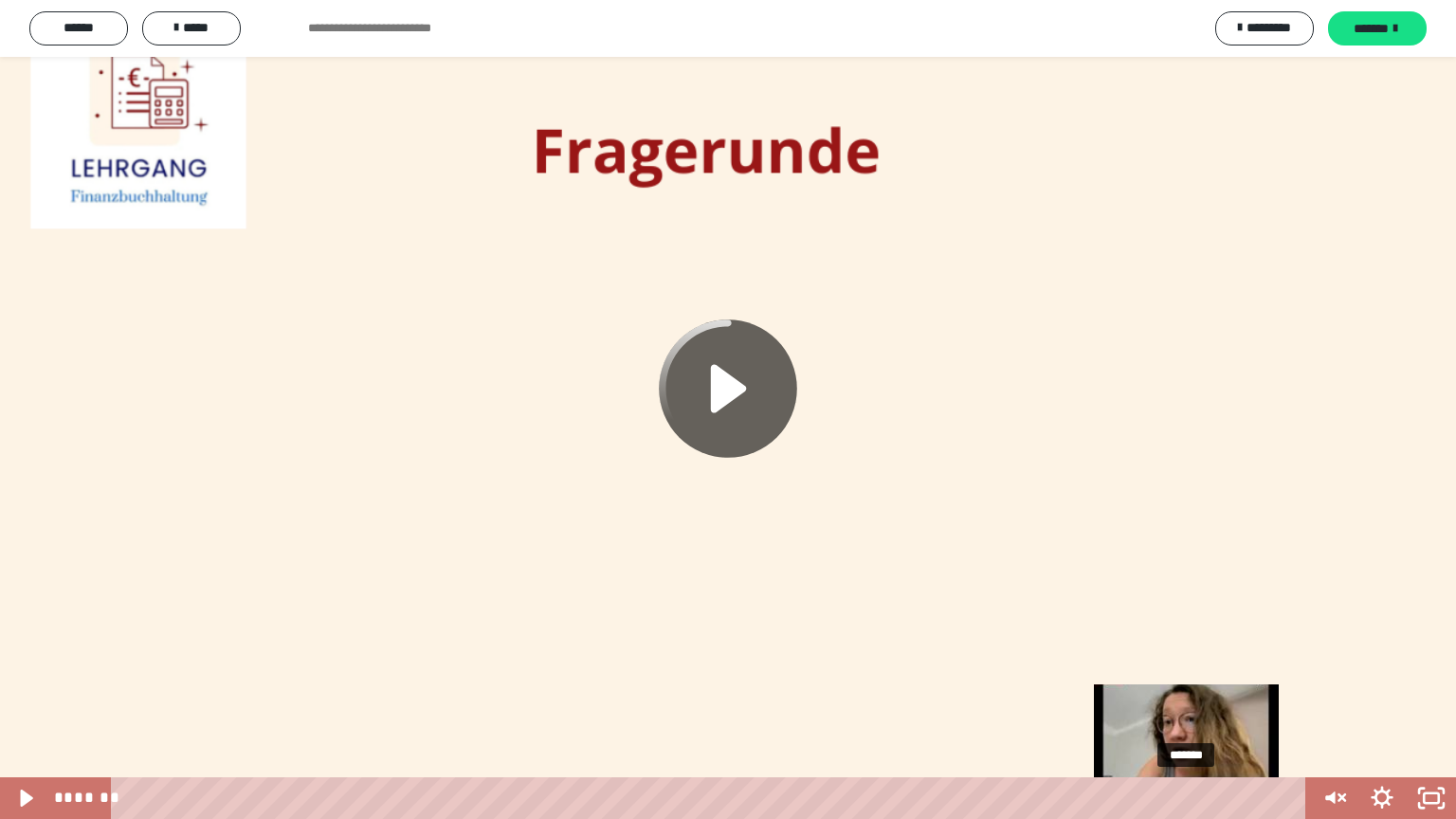 click on "*******" at bounding box center (712, 798) 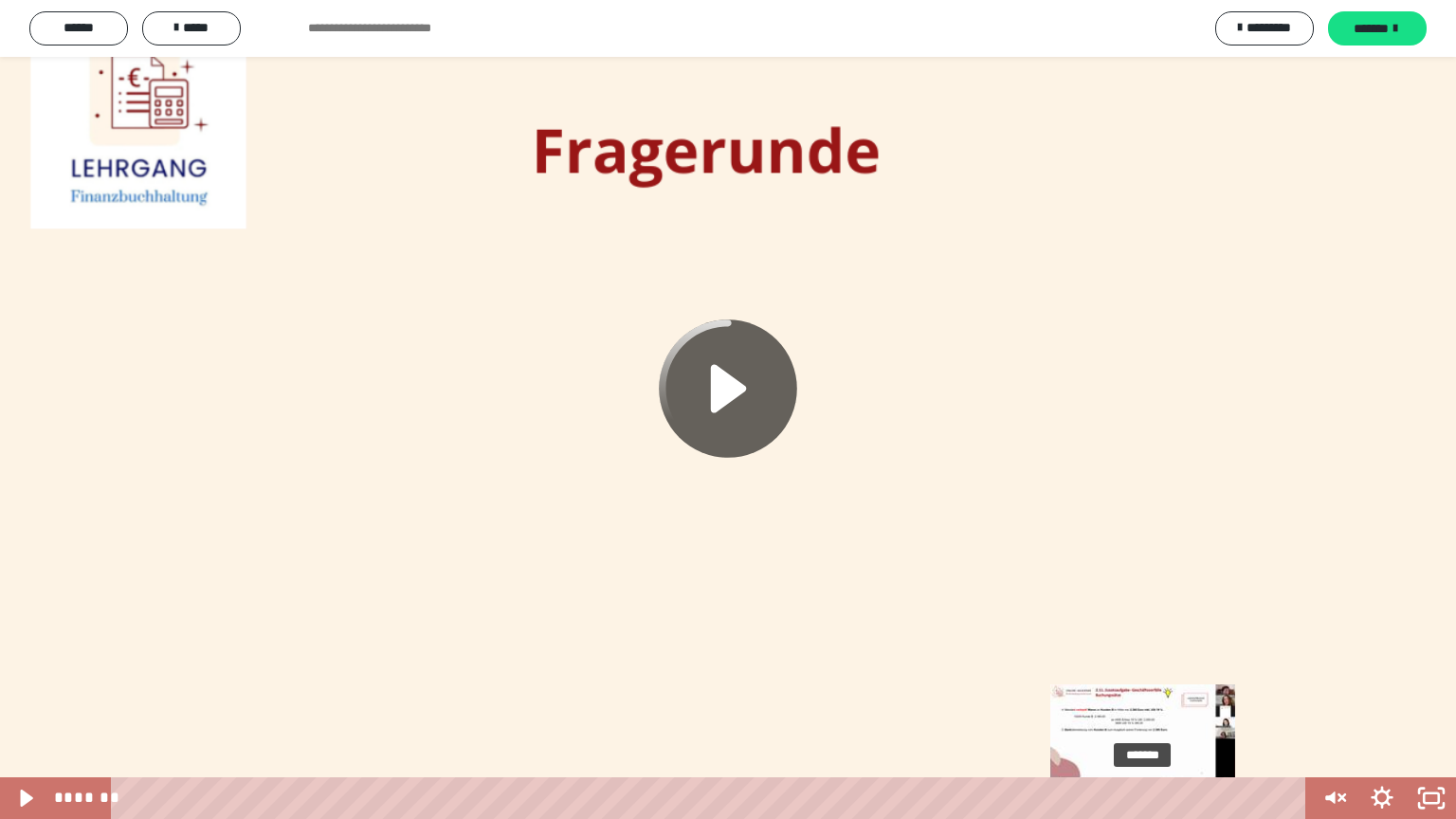 click on "*******" at bounding box center [712, 798] 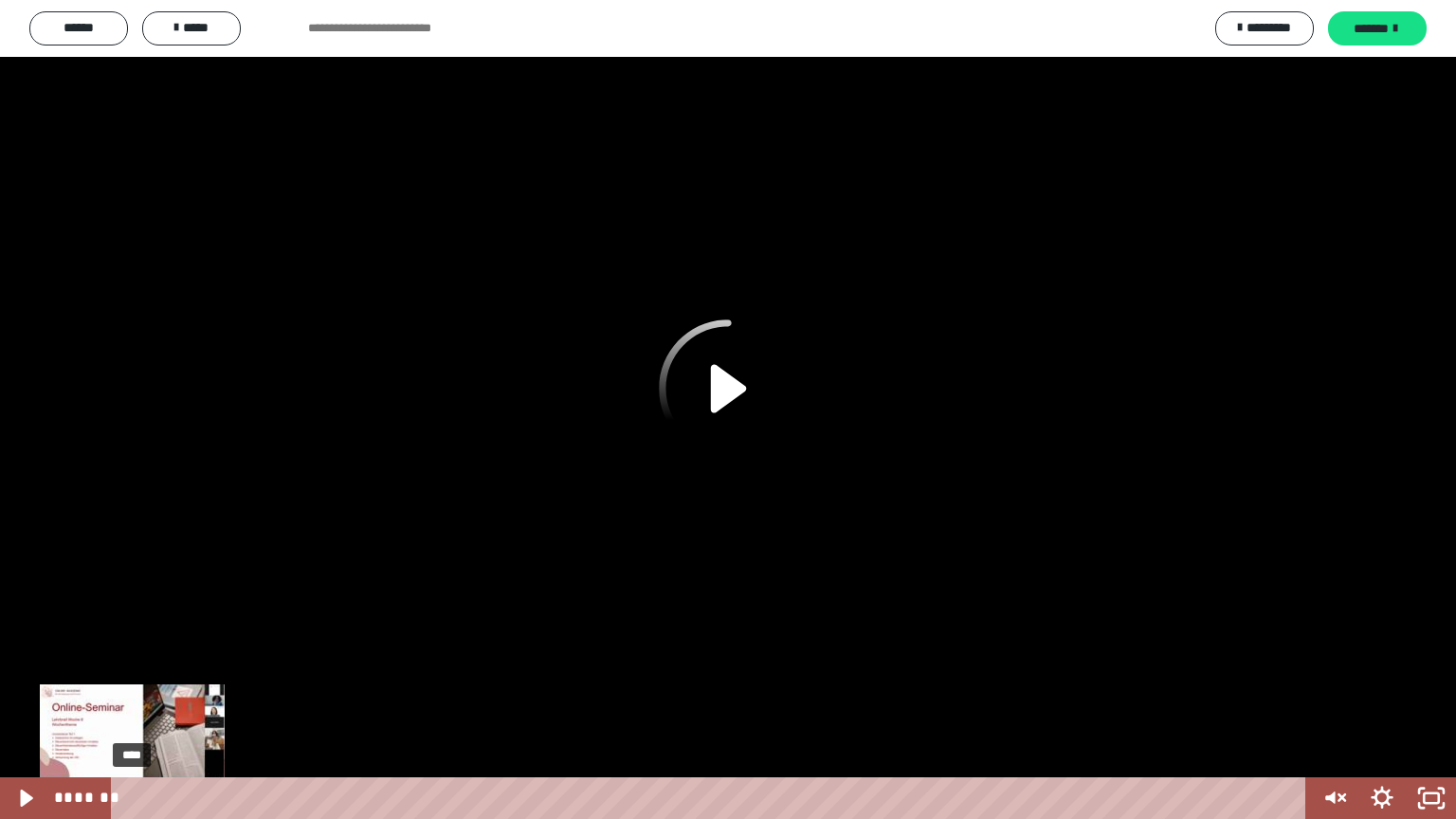 click on "****" at bounding box center [712, 798] 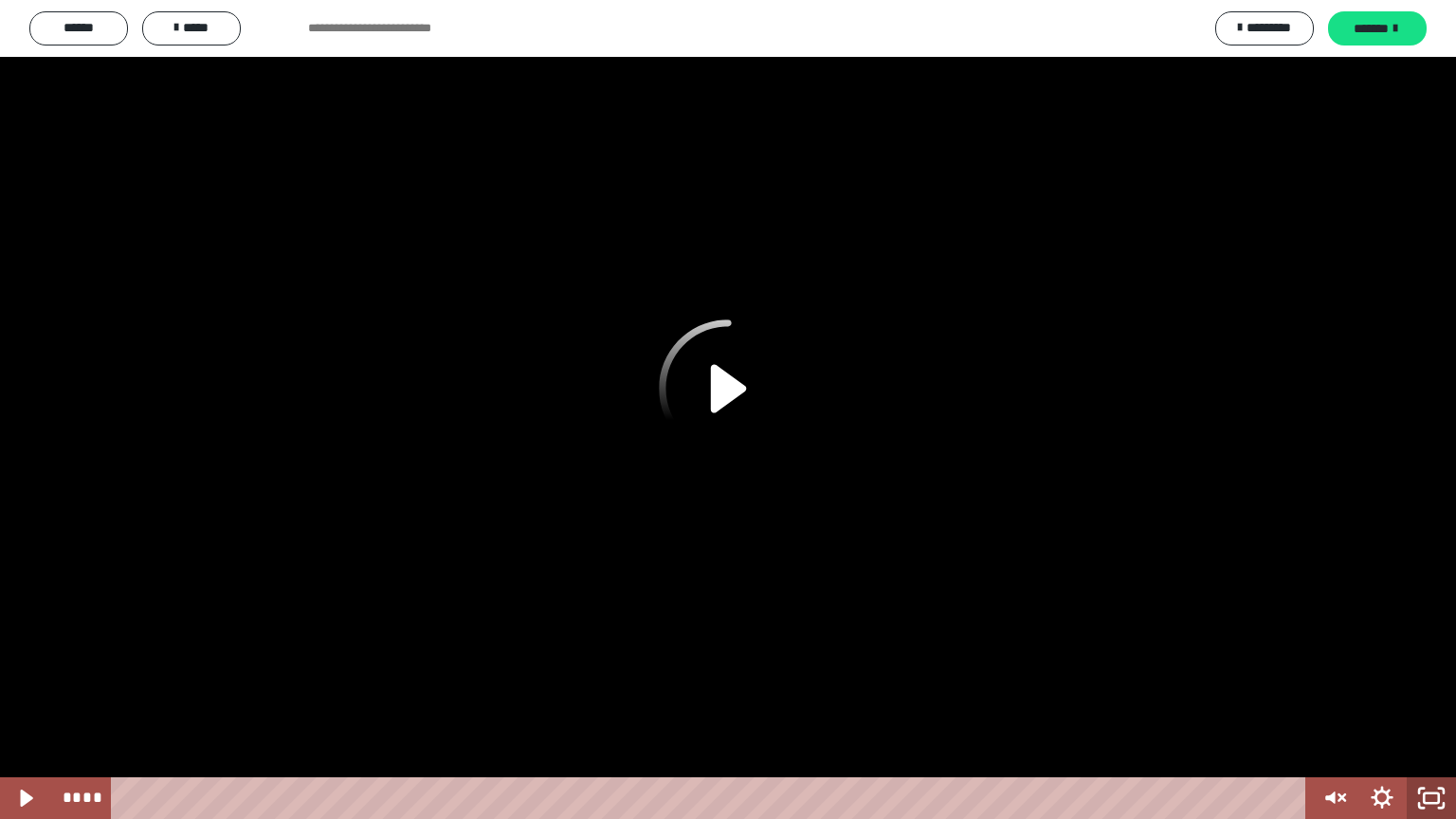 click 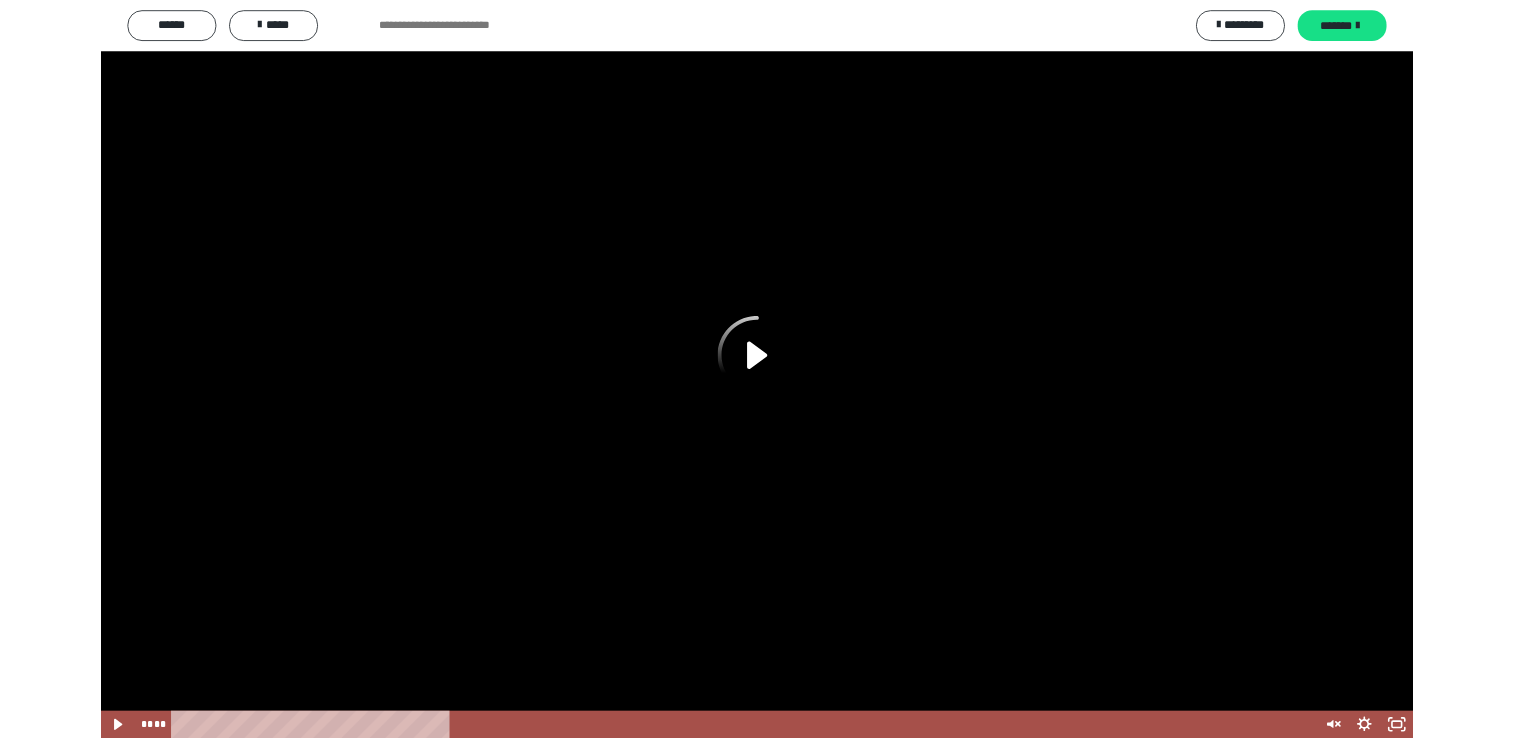scroll, scrollTop: 2659, scrollLeft: 0, axis: vertical 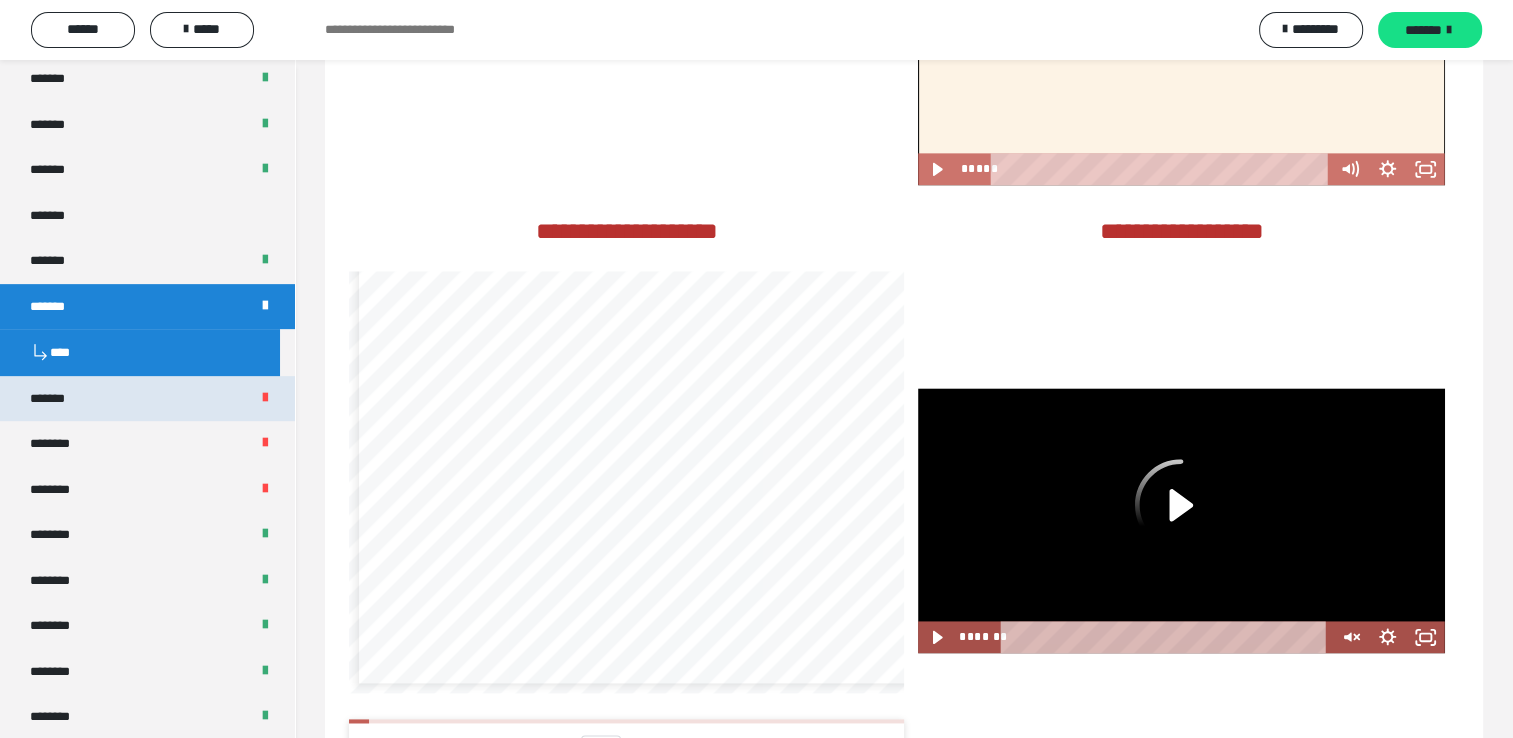 click on "*******" at bounding box center (147, 399) 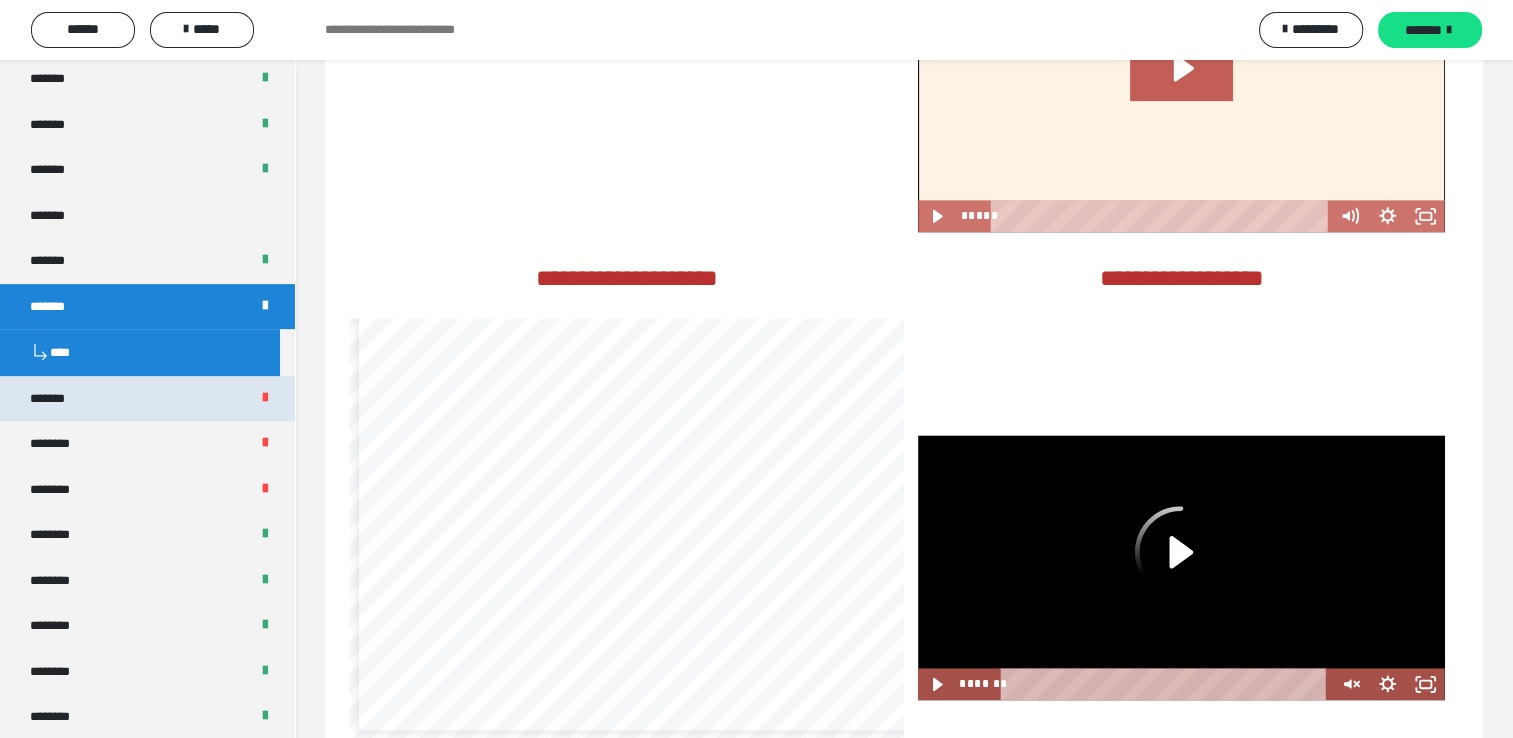 scroll, scrollTop: 8, scrollLeft: 0, axis: vertical 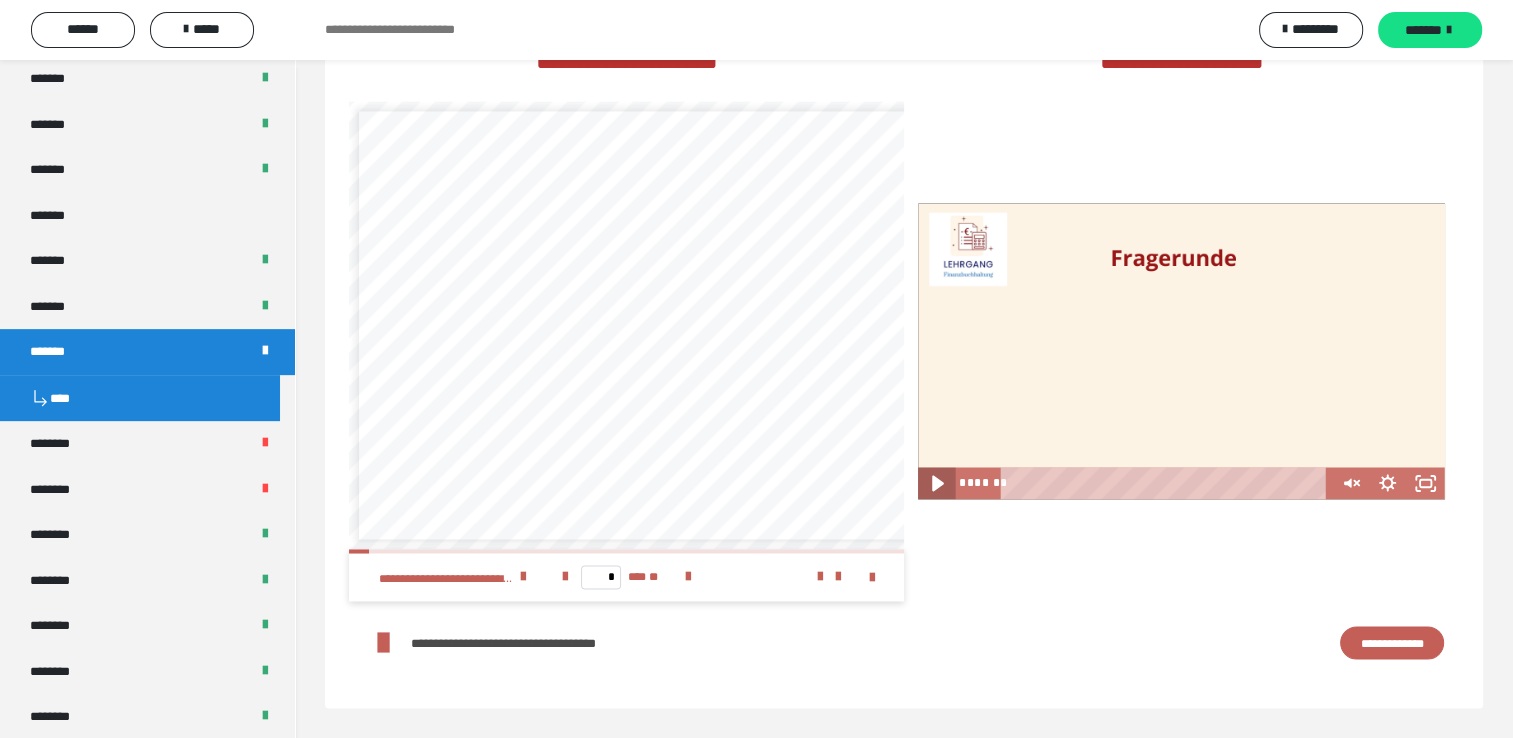 click 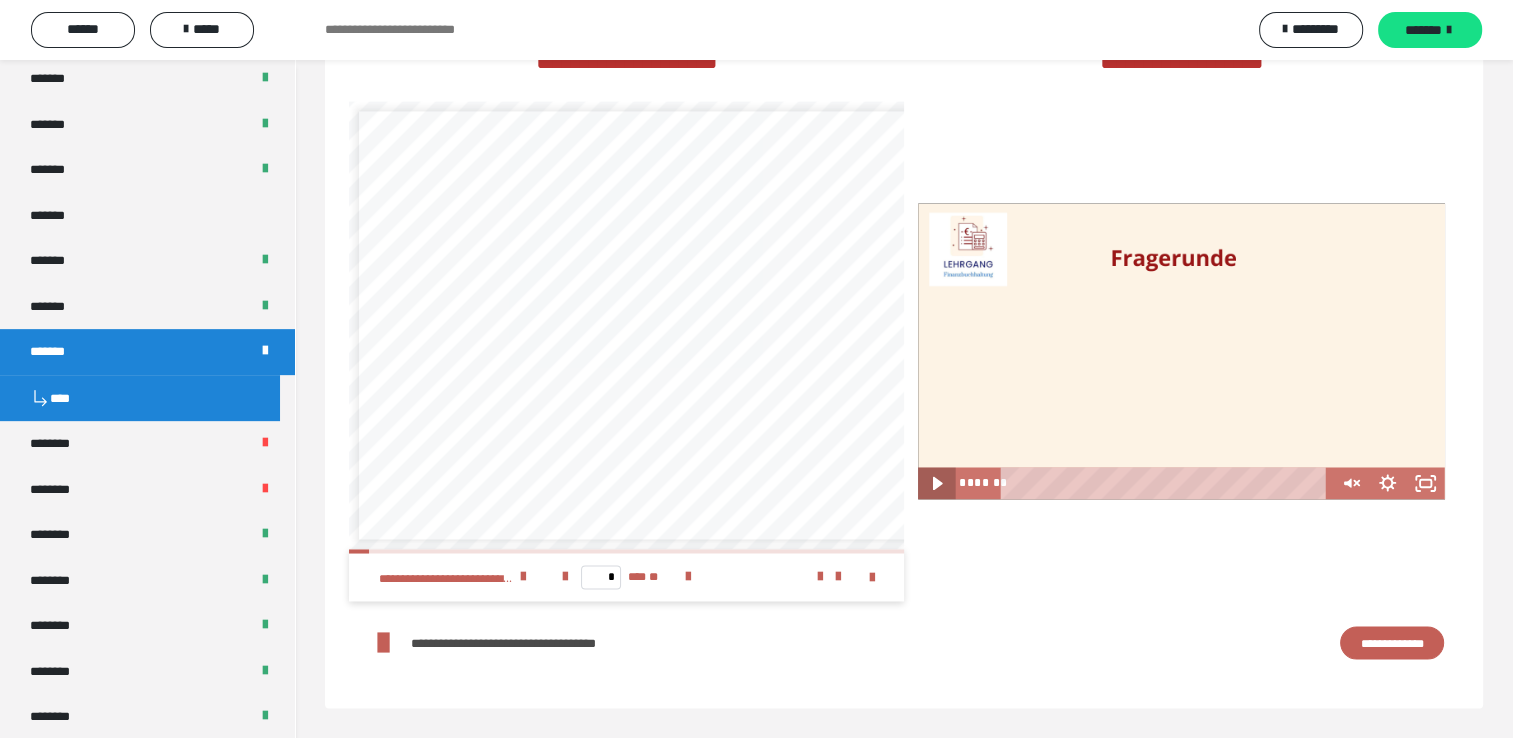 click 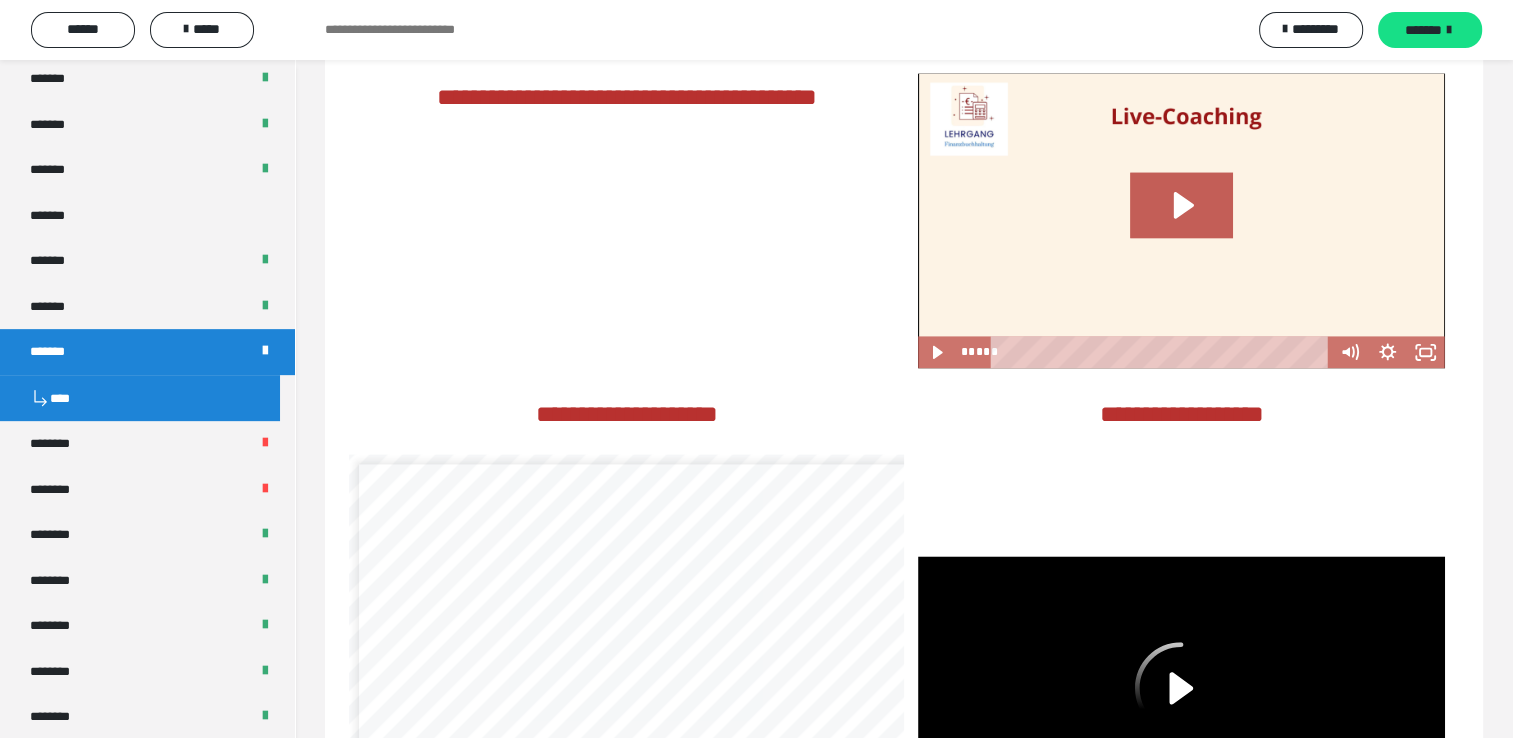 scroll, scrollTop: 2816, scrollLeft: 0, axis: vertical 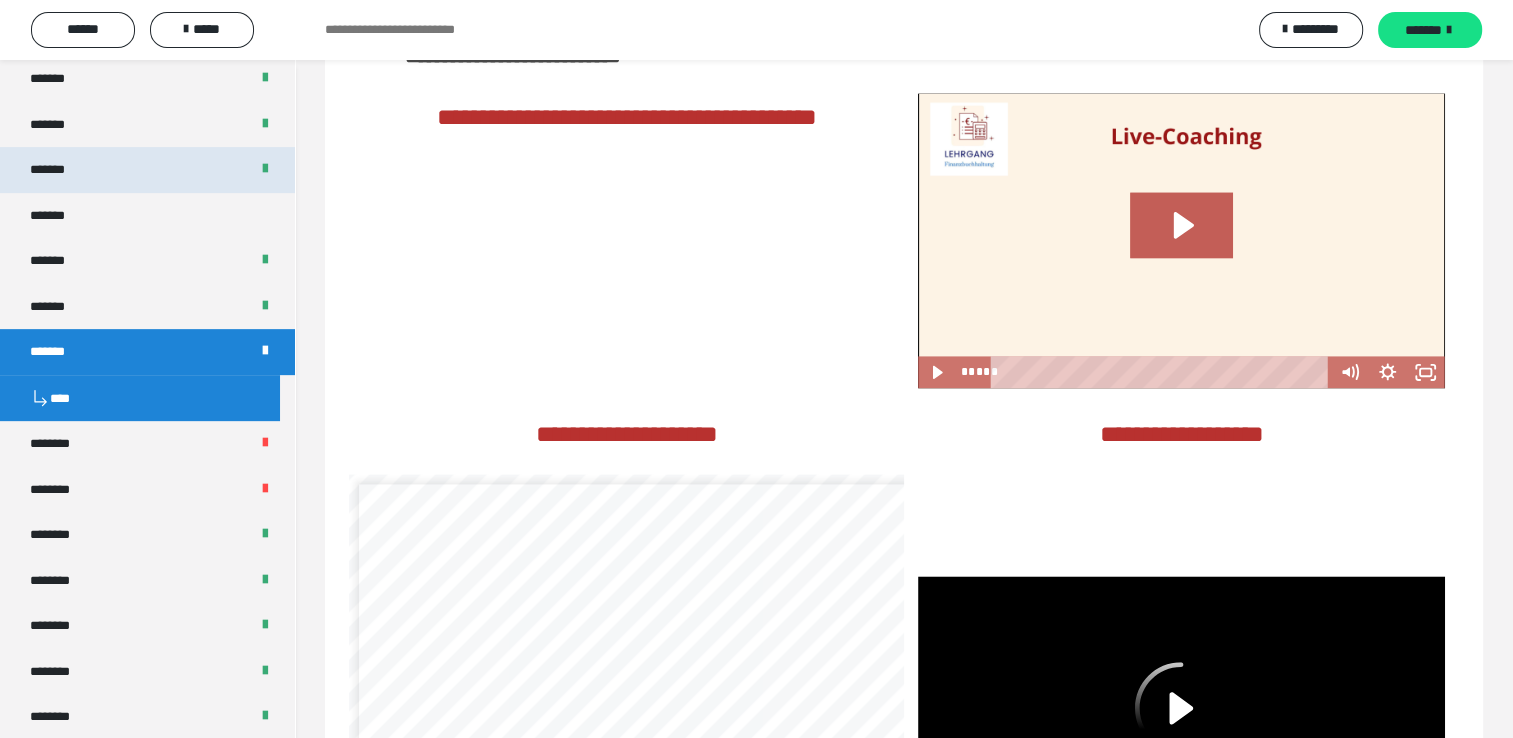 click on "*******" at bounding box center [147, 170] 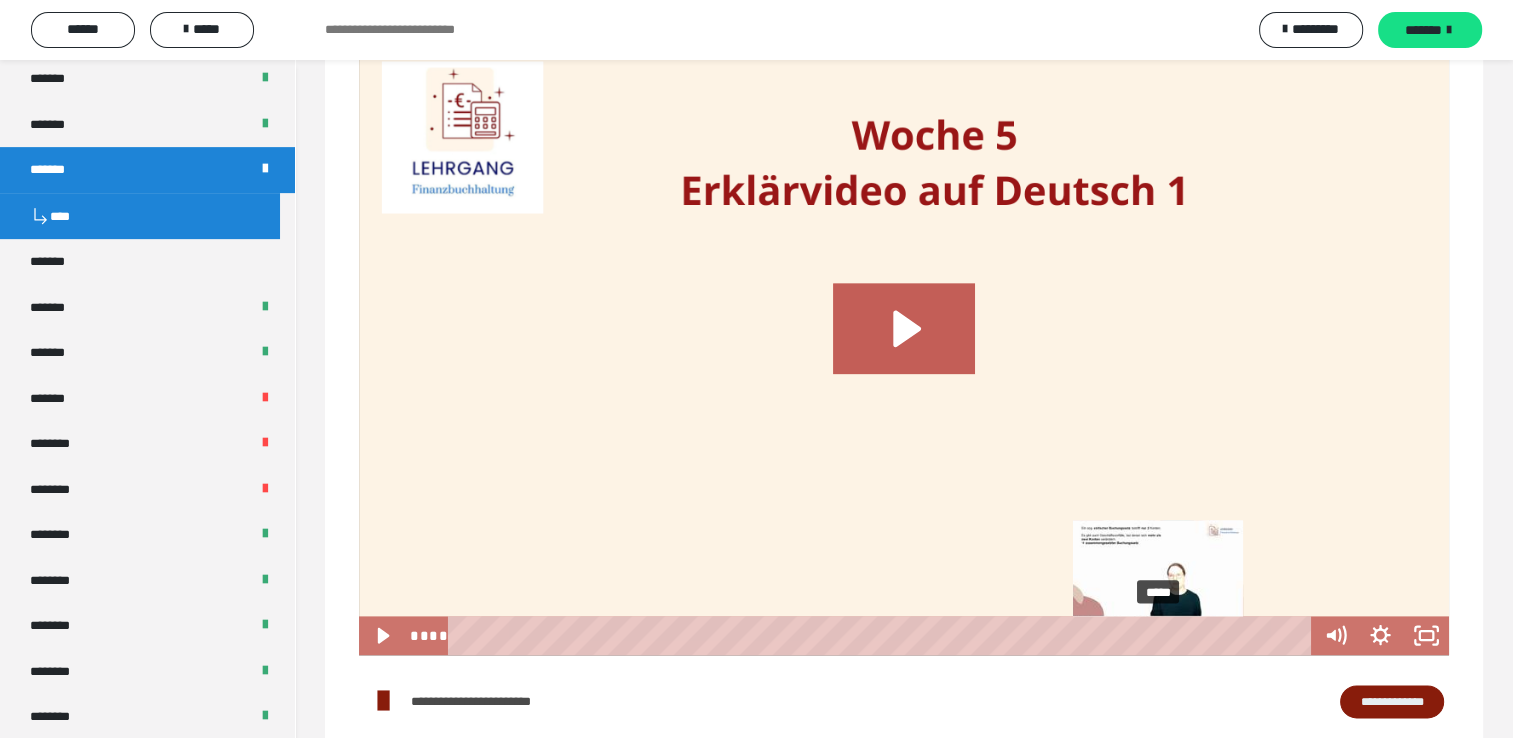 scroll, scrollTop: 2356, scrollLeft: 0, axis: vertical 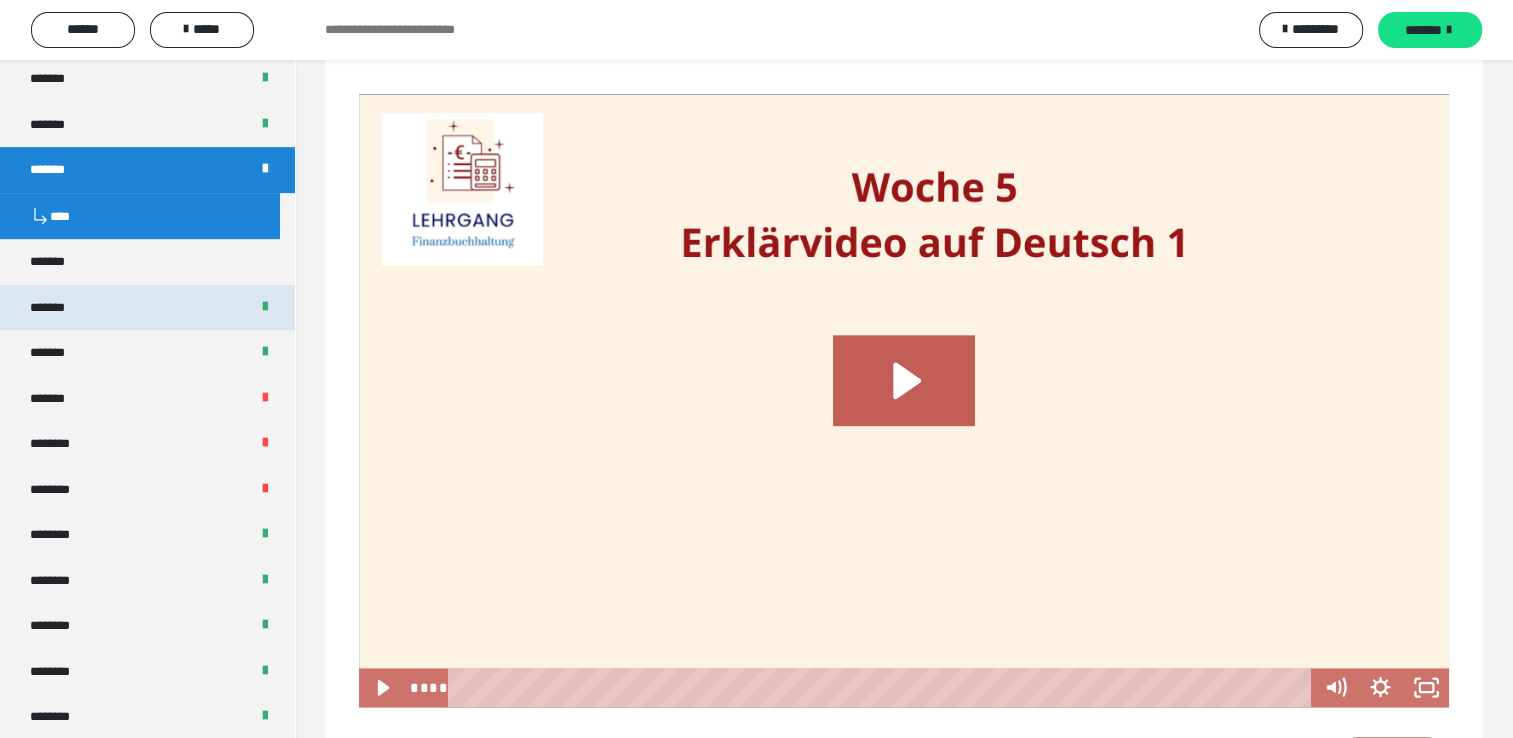 click on "*******" at bounding box center [147, 308] 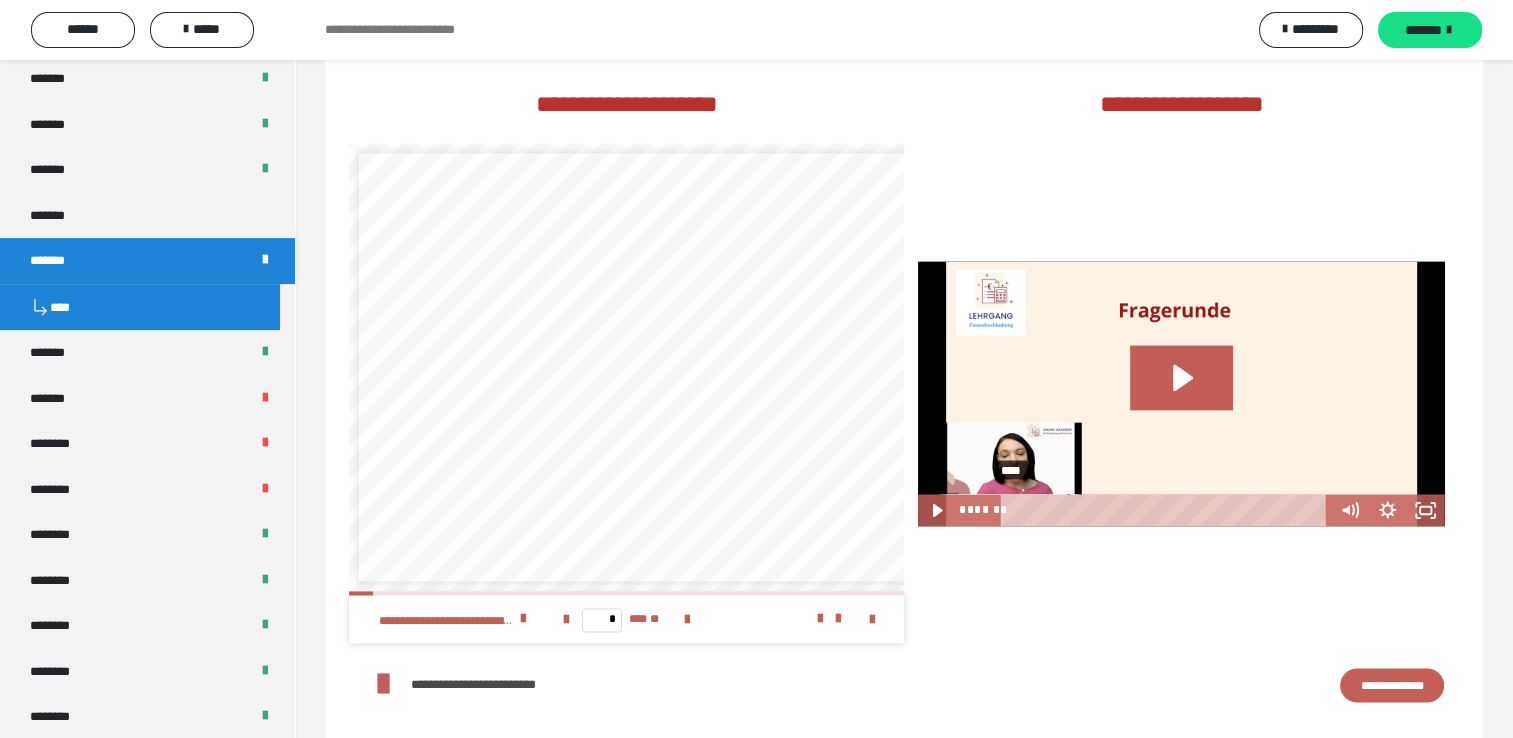 scroll, scrollTop: 3204, scrollLeft: 0, axis: vertical 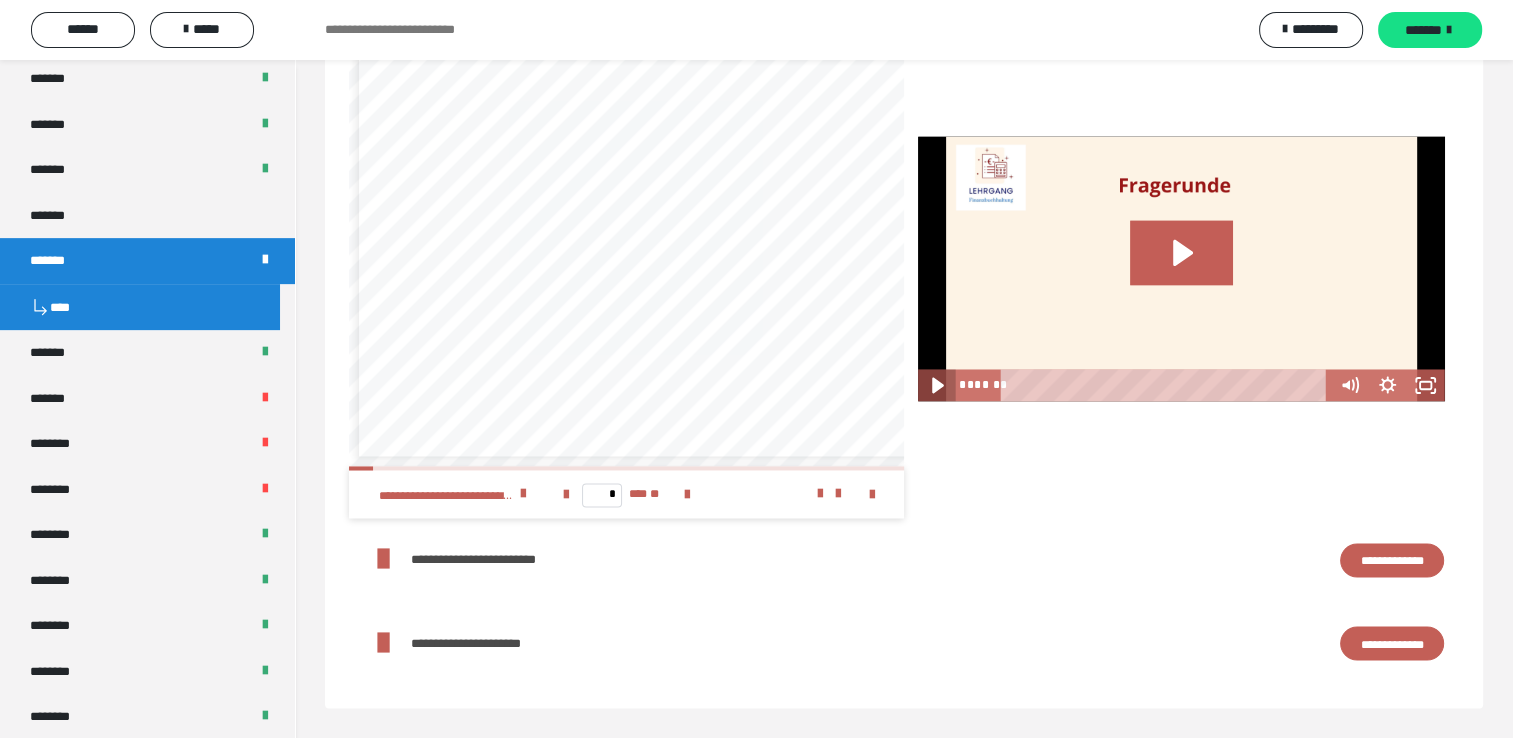 click 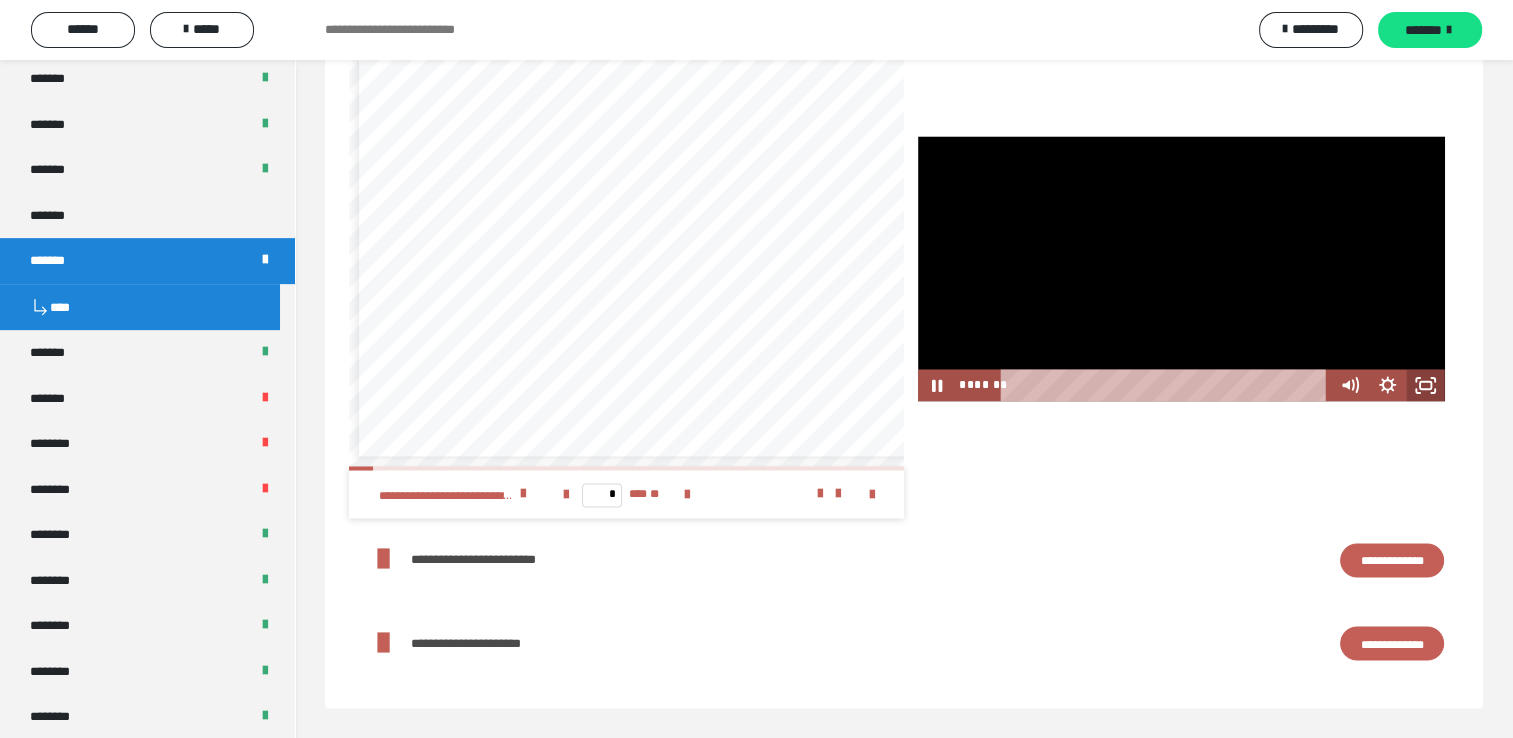 click 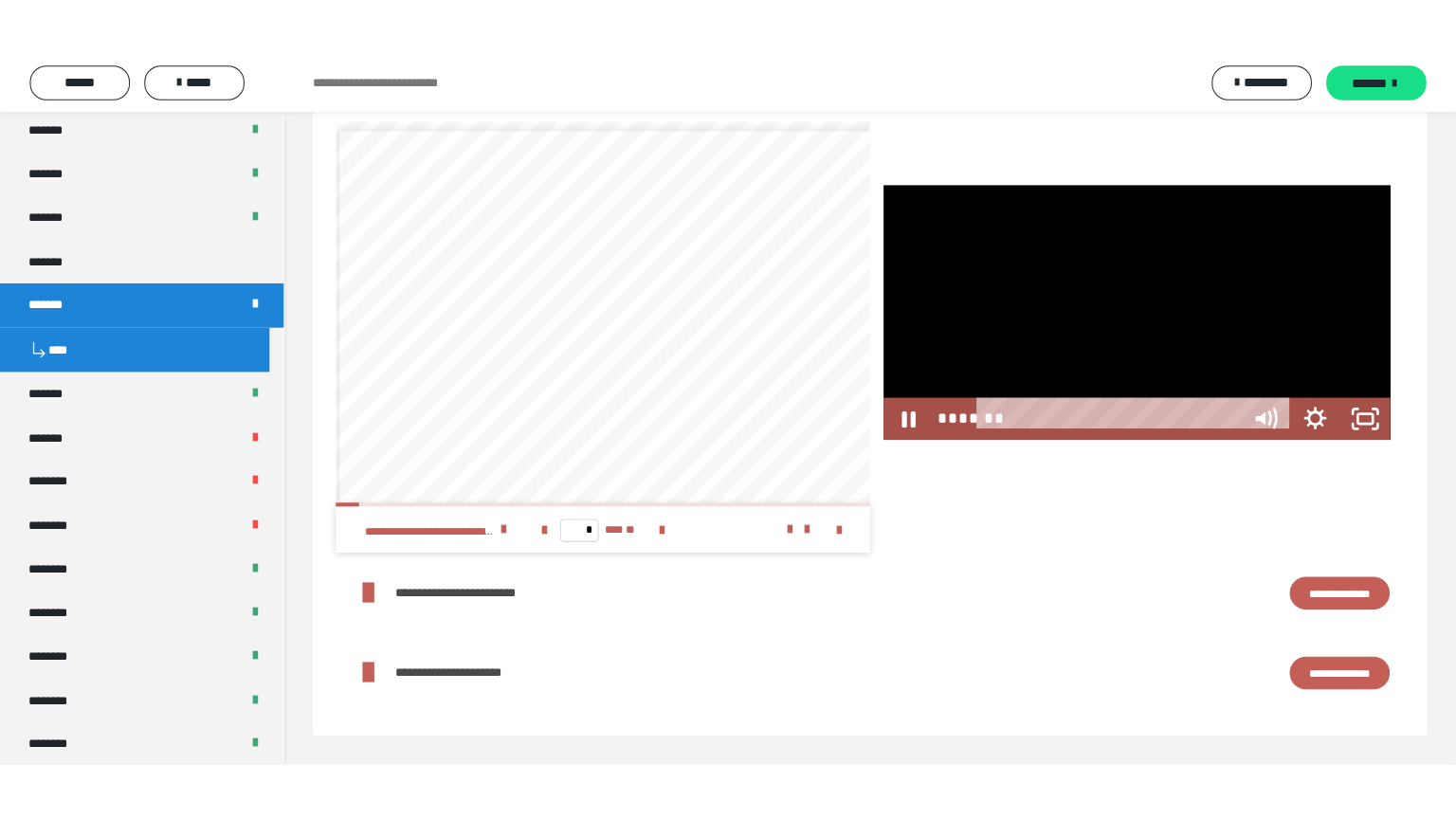 scroll, scrollTop: 2967, scrollLeft: 0, axis: vertical 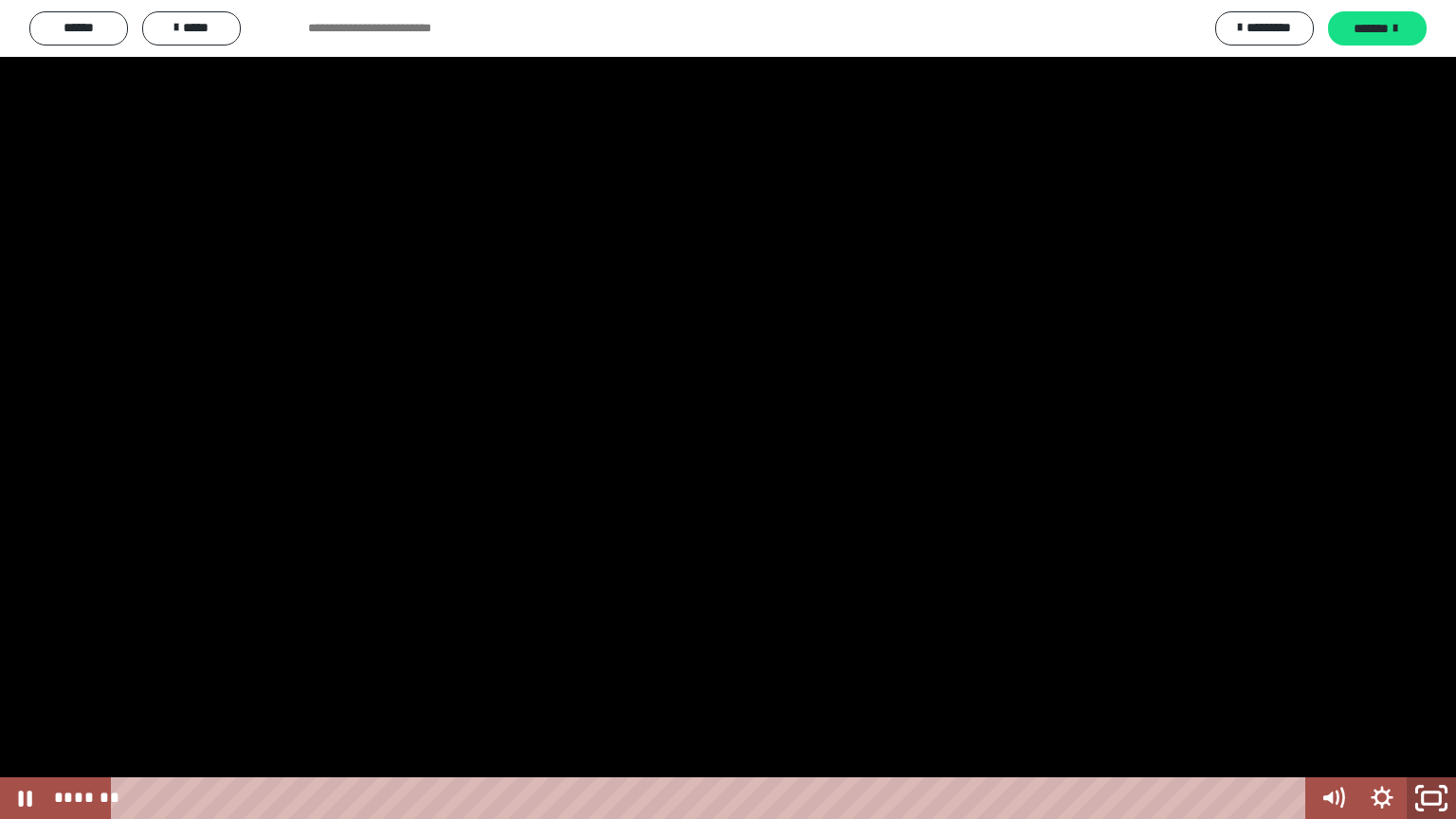 click 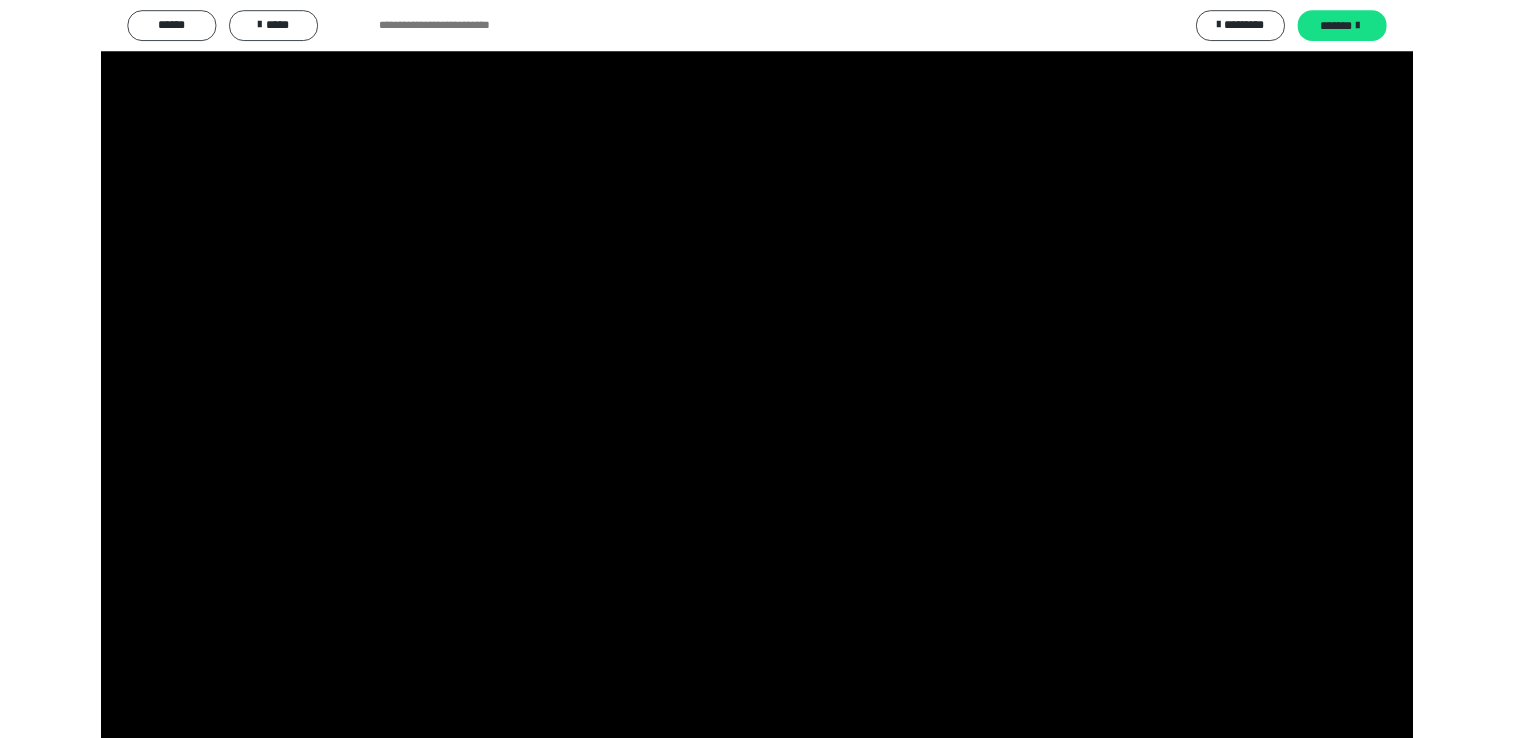 scroll, scrollTop: 3116, scrollLeft: 0, axis: vertical 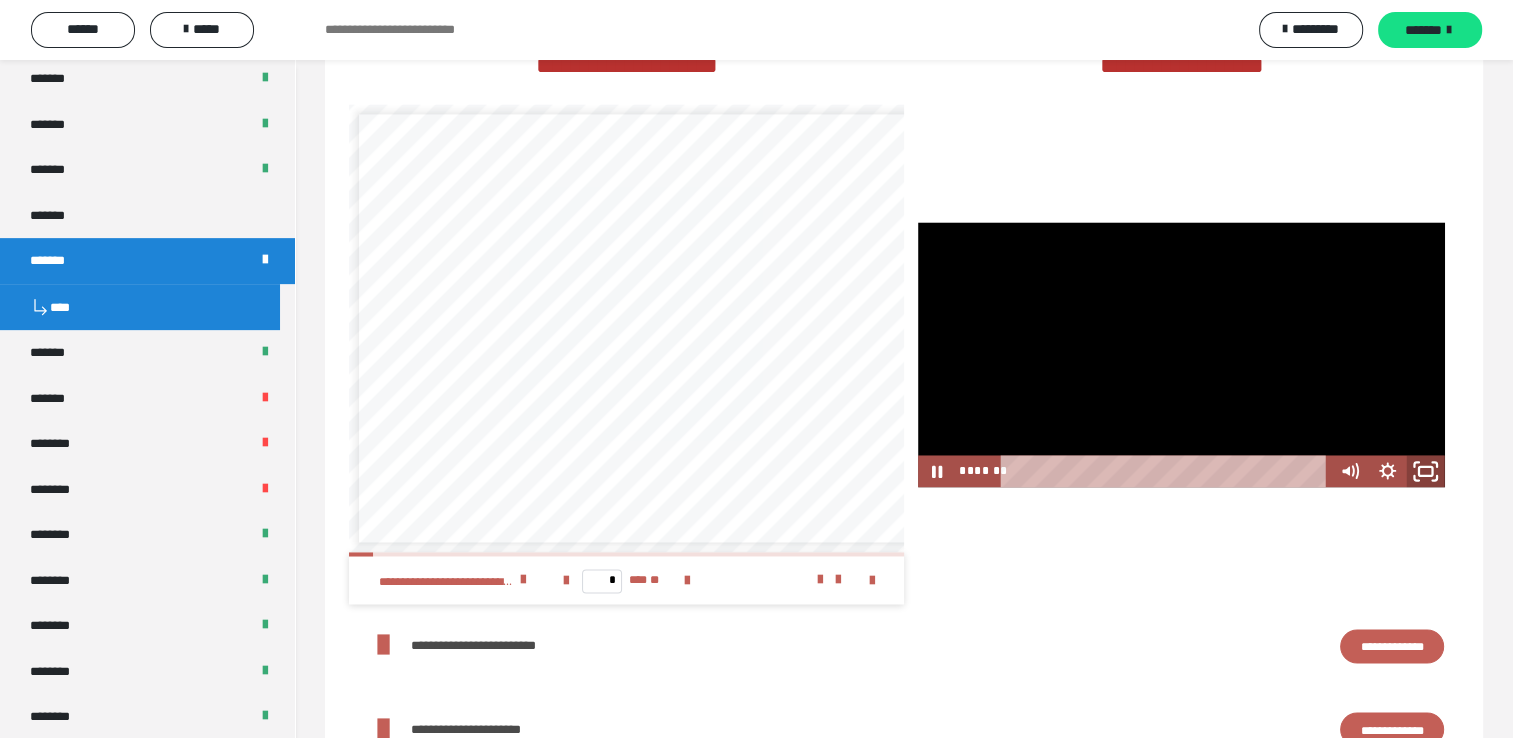 click 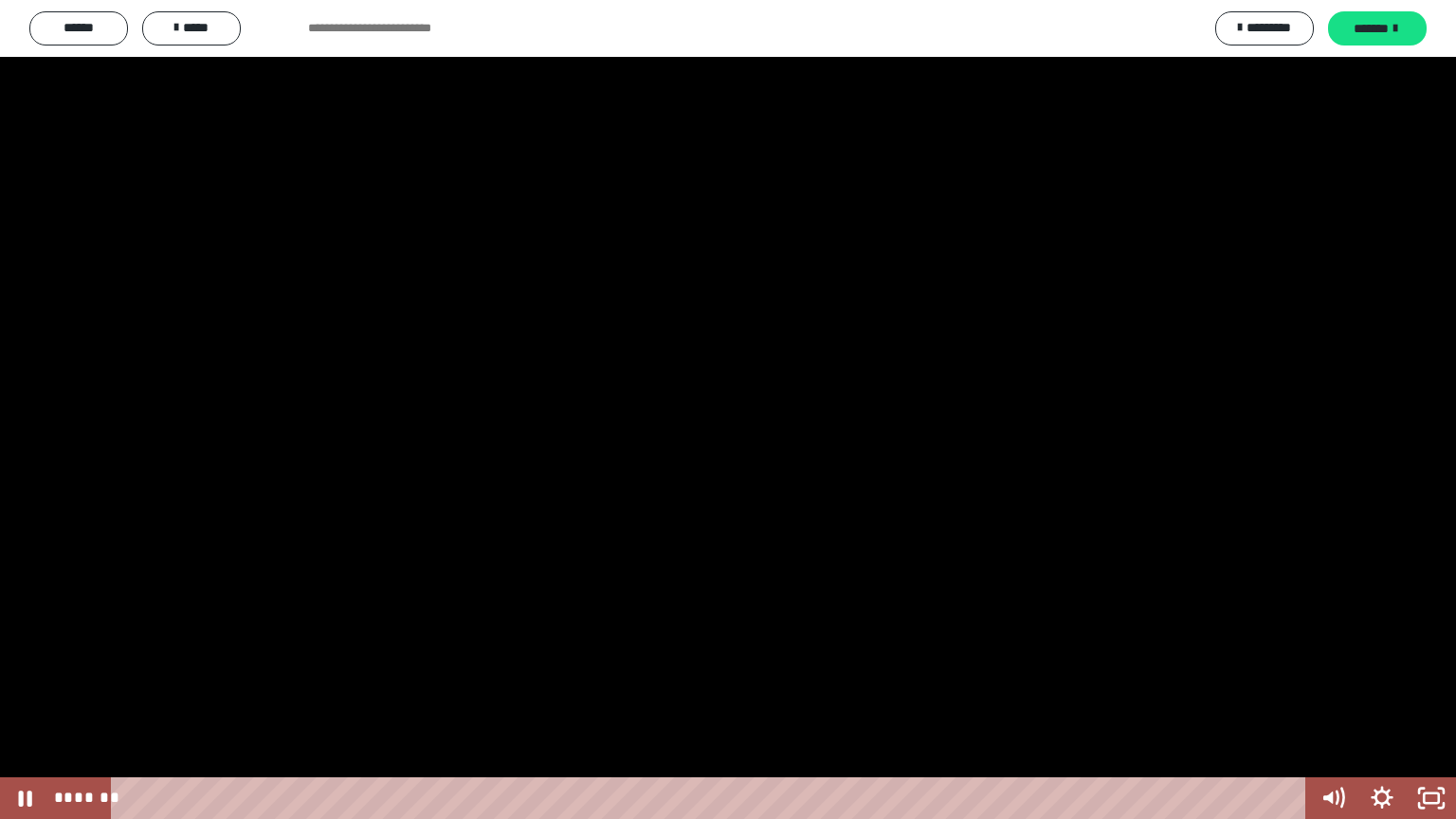 click at bounding box center (728, 410) 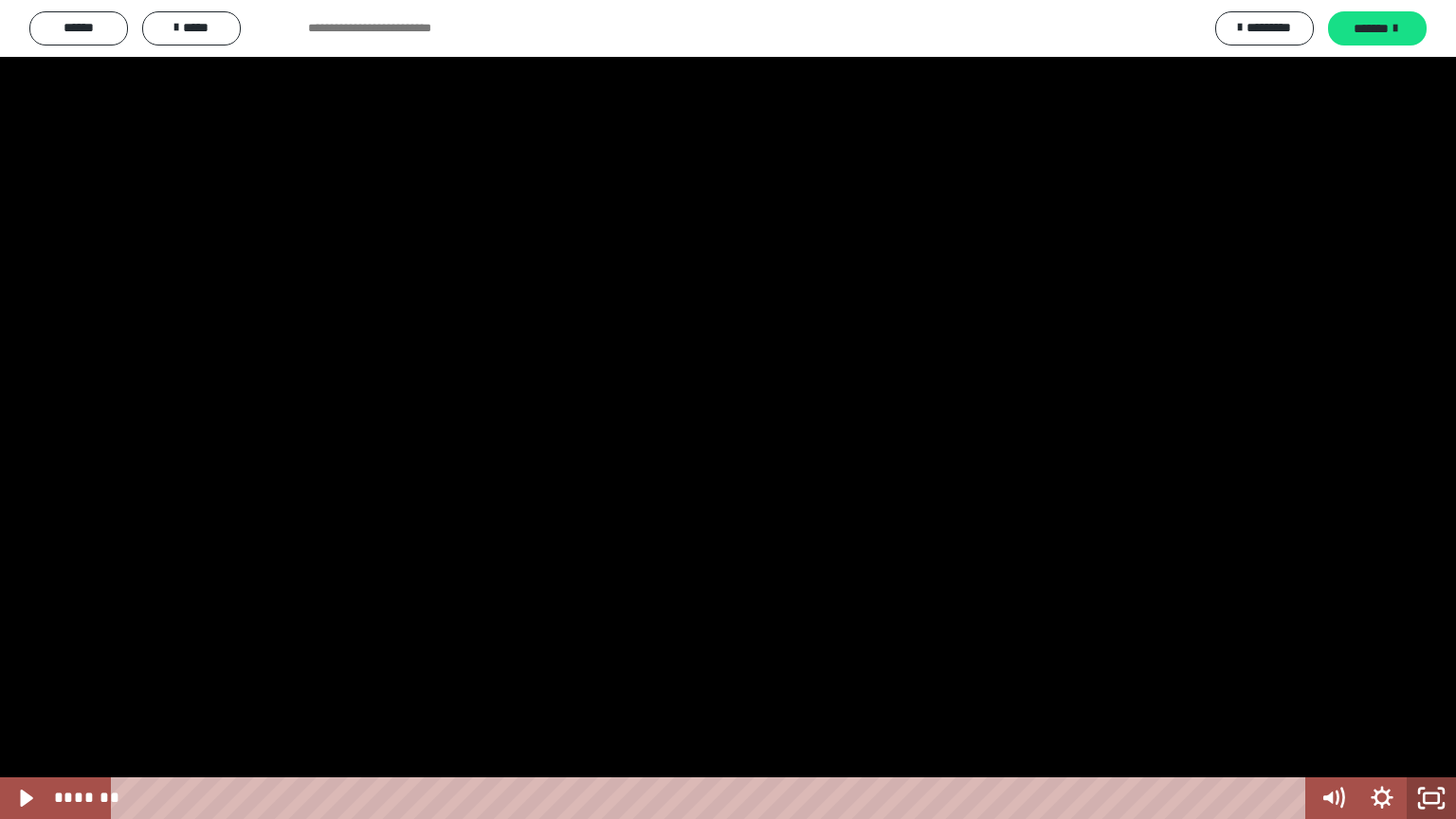 click 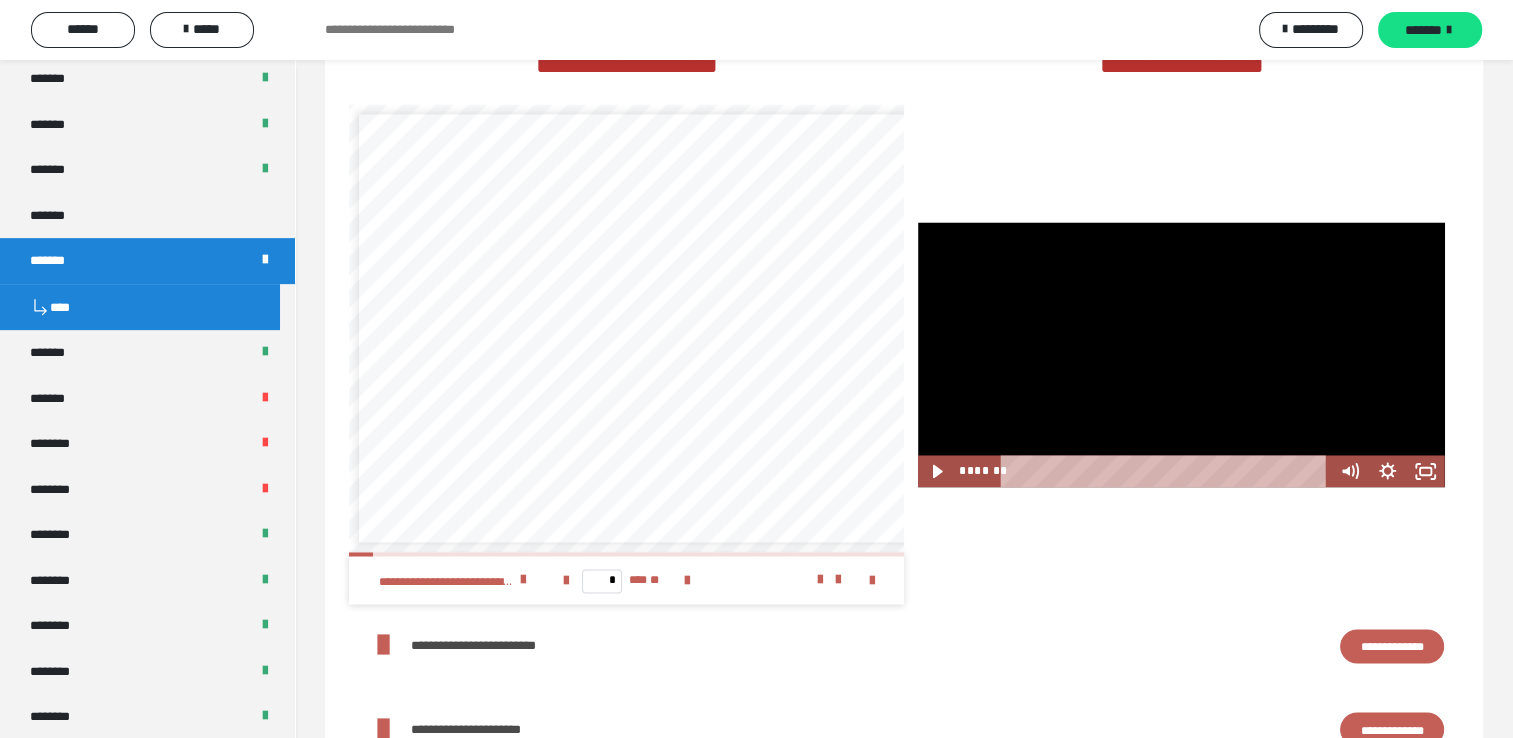 click at bounding box center (1181, 354) 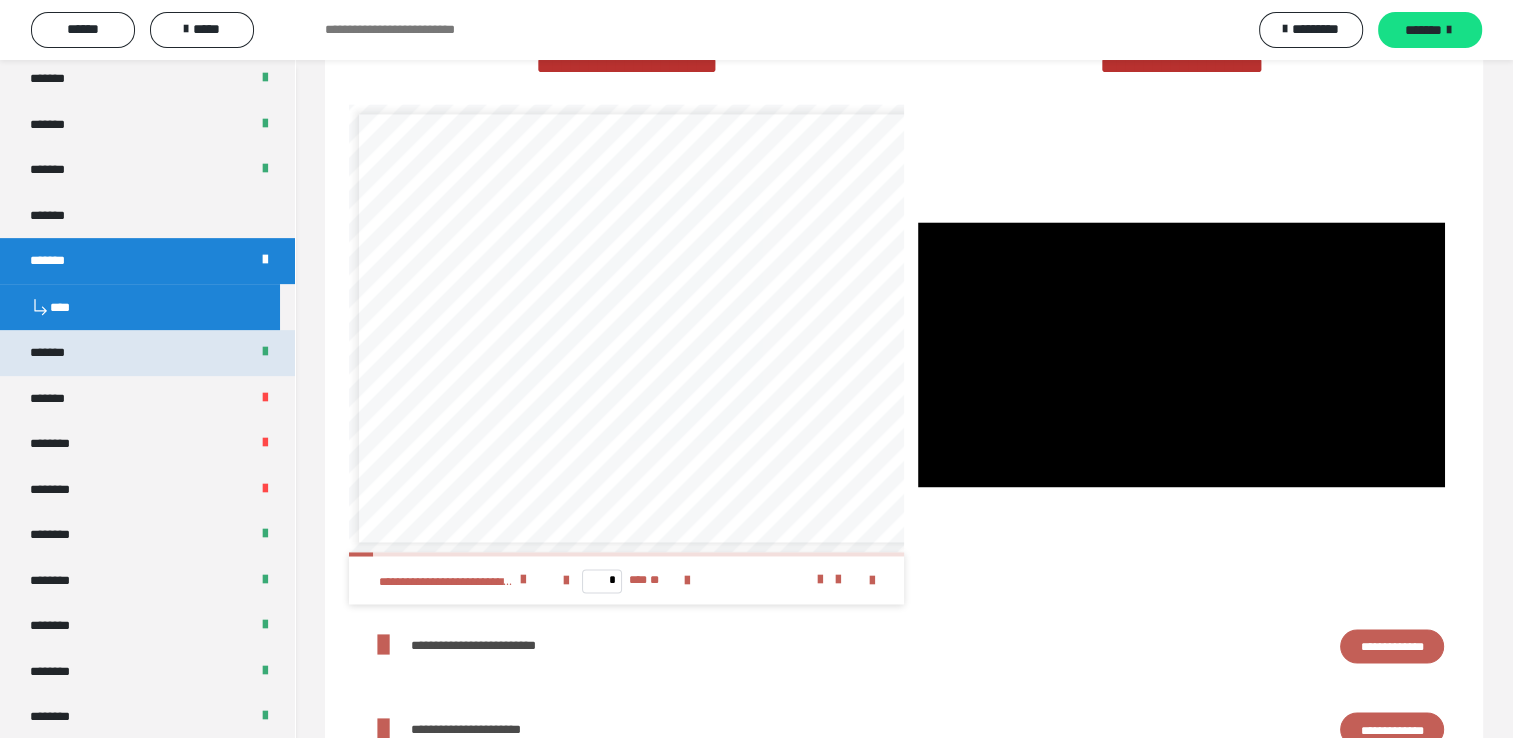 click on "*******" at bounding box center [147, 353] 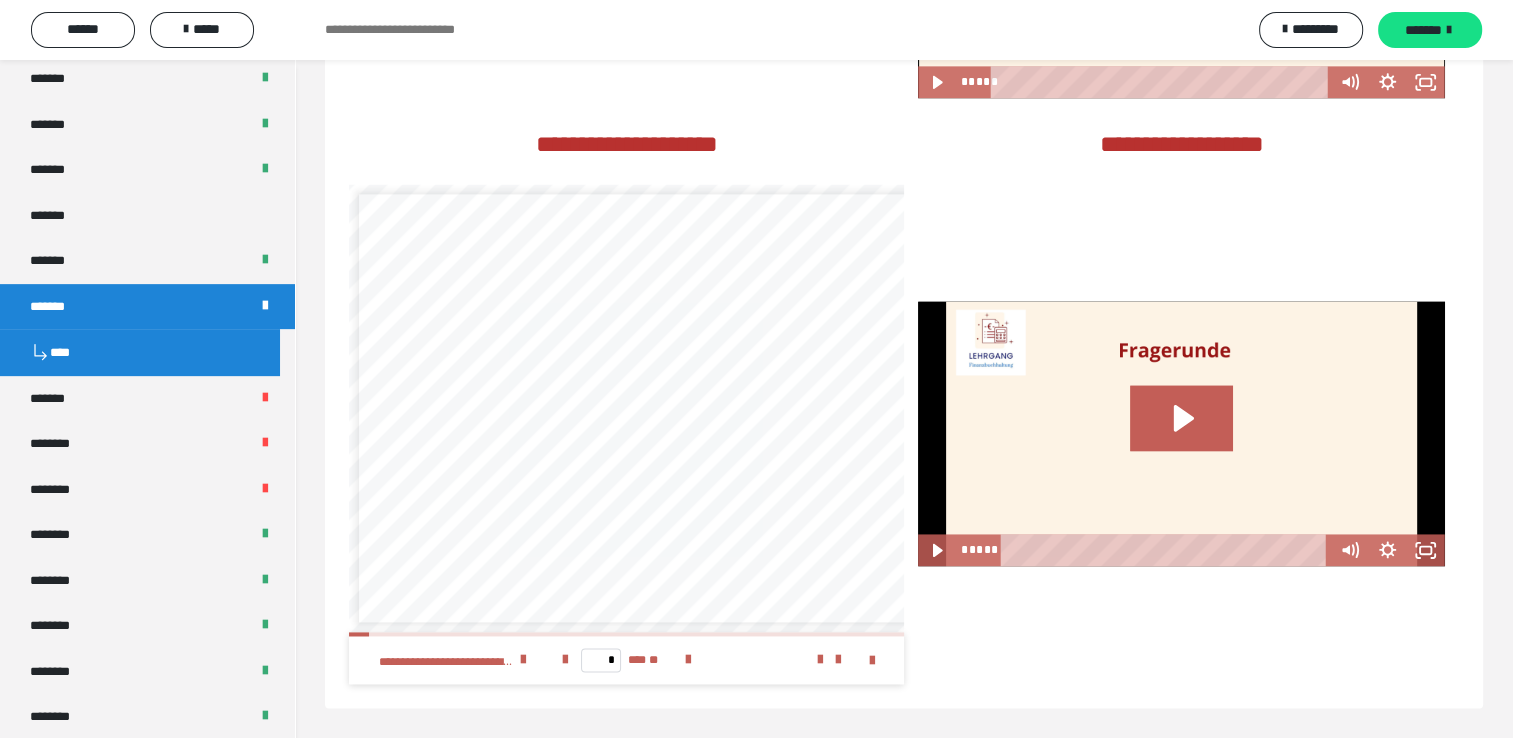 scroll, scrollTop: 2780, scrollLeft: 0, axis: vertical 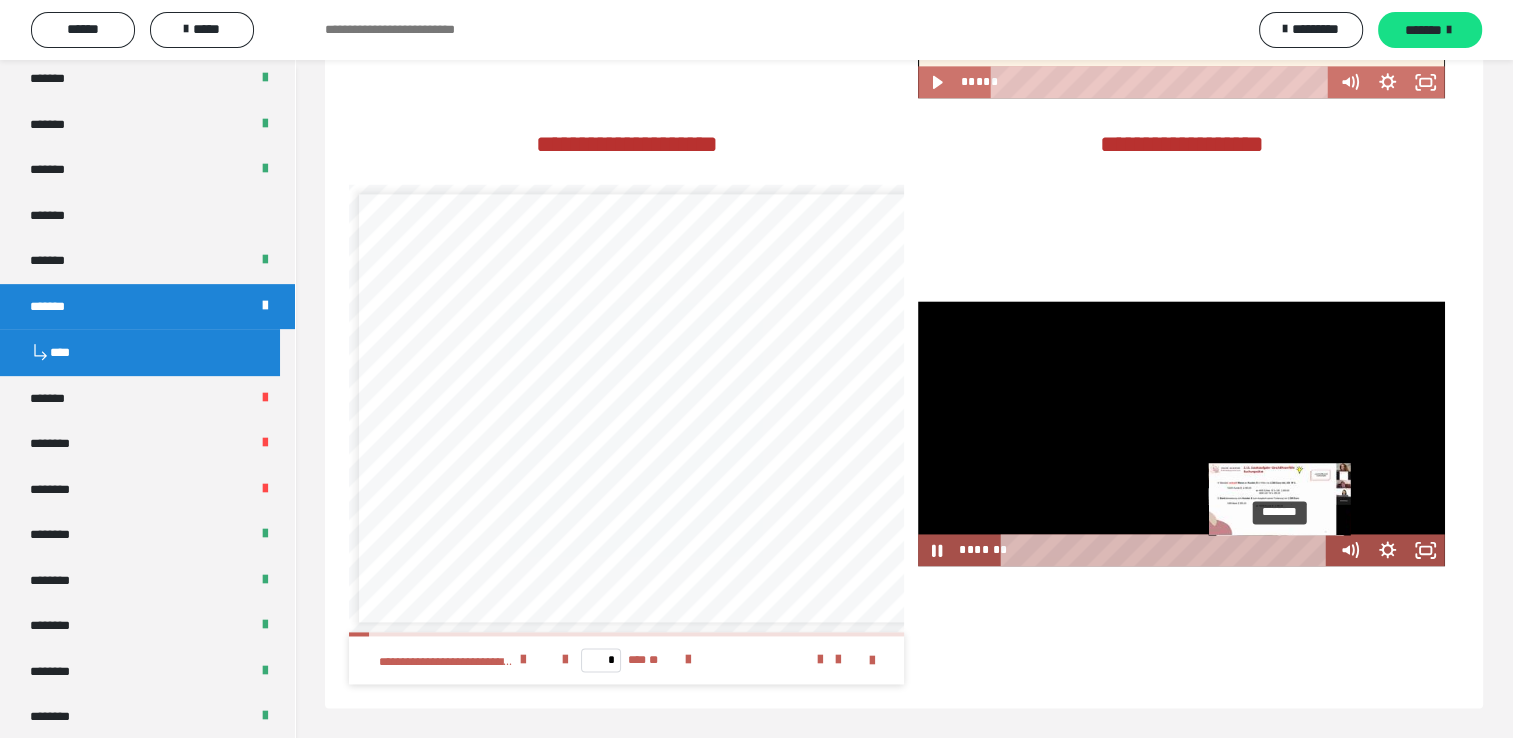 click on "*******" at bounding box center [1167, 550] 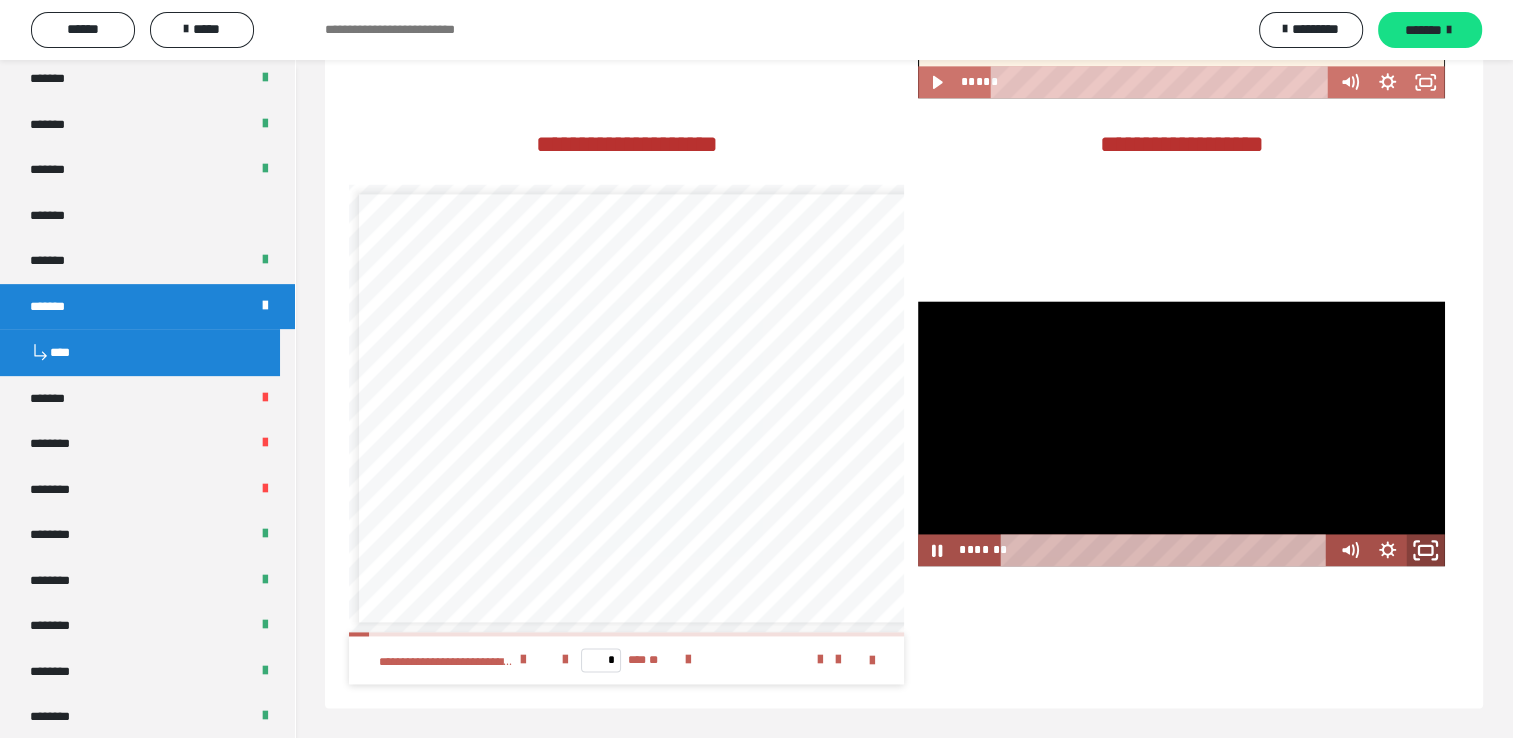 drag, startPoint x: 1420, startPoint y: 547, endPoint x: 1424, endPoint y: 621, distance: 74.10803 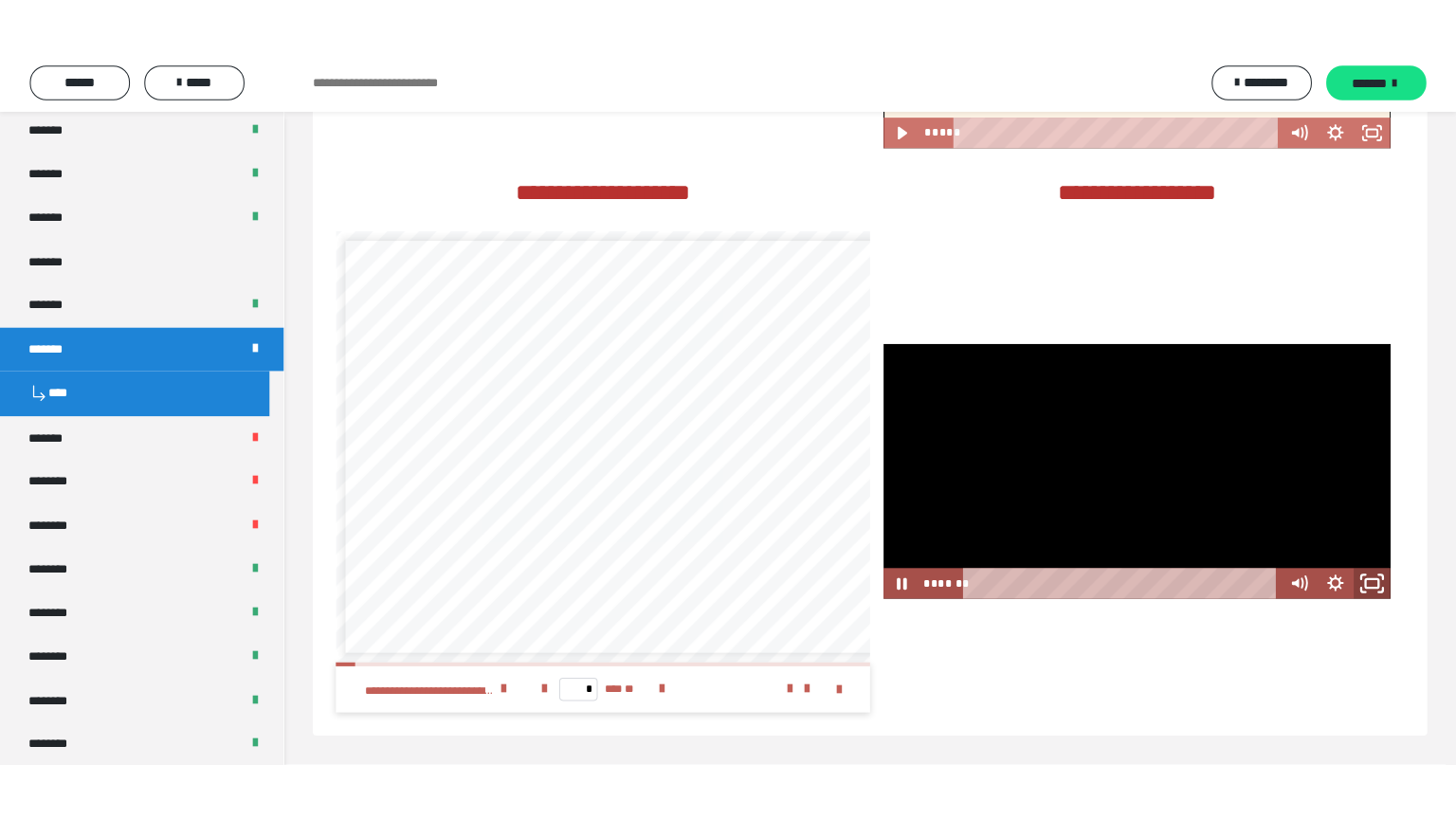 scroll, scrollTop: 2539, scrollLeft: 0, axis: vertical 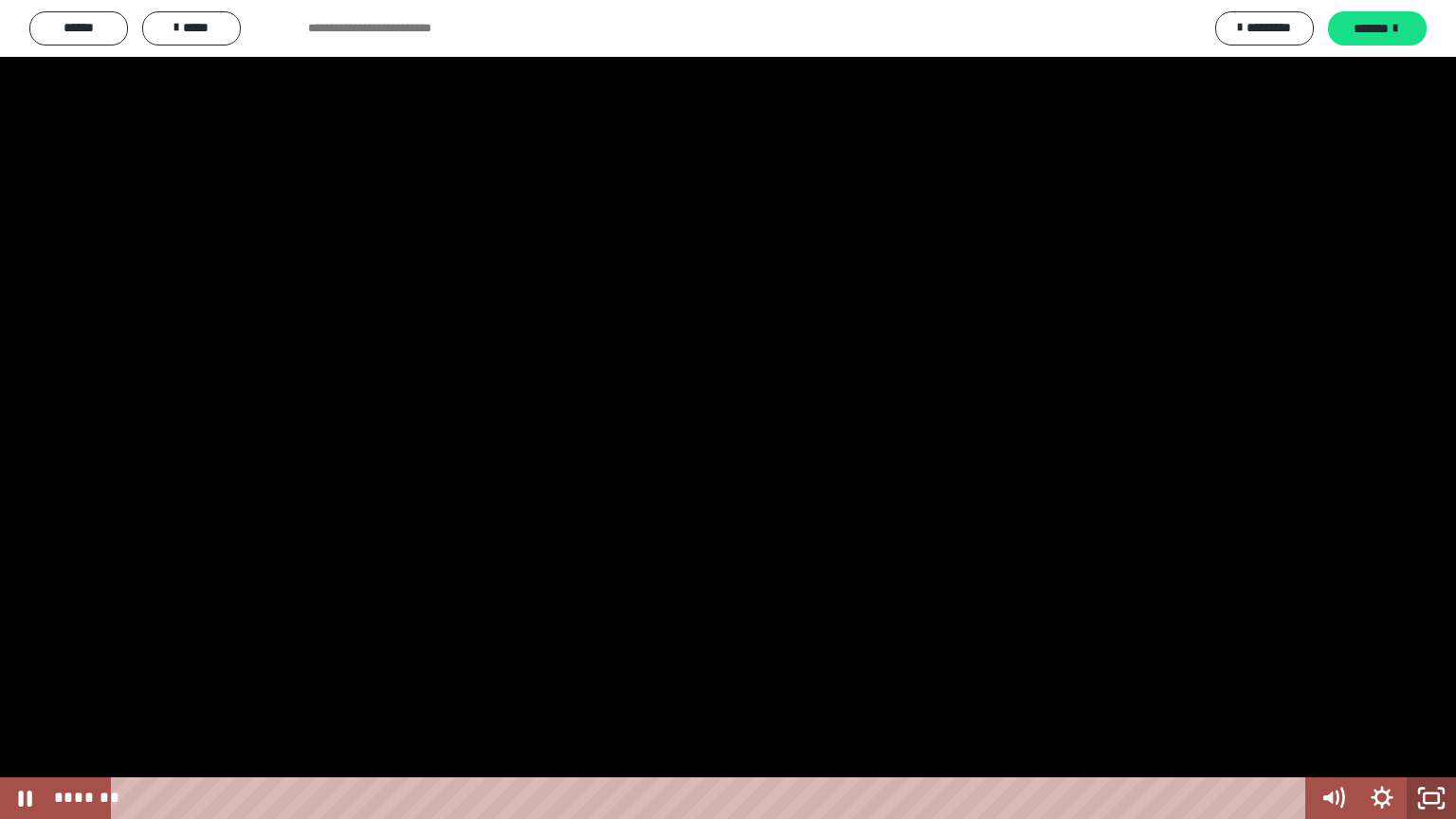 click 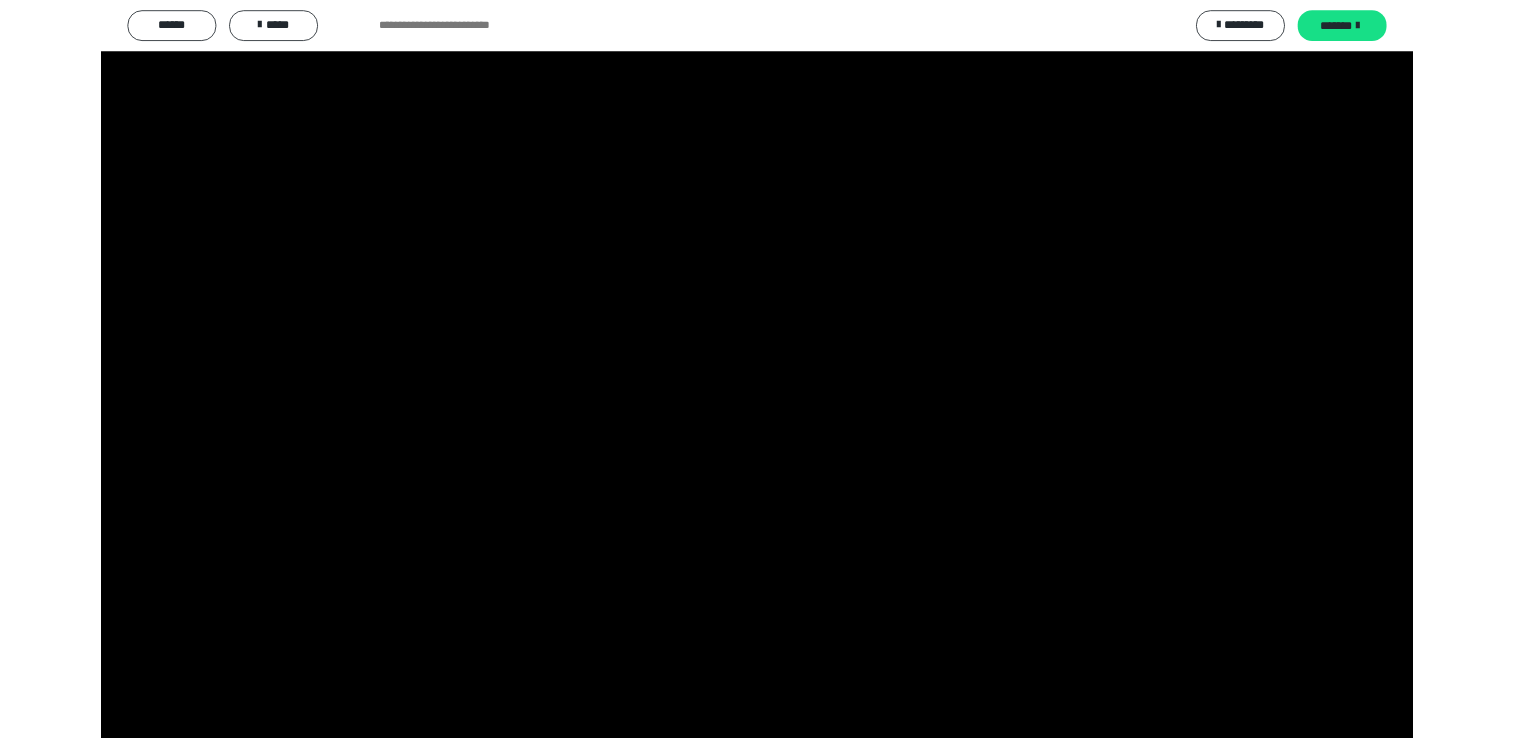 scroll, scrollTop: 2659, scrollLeft: 0, axis: vertical 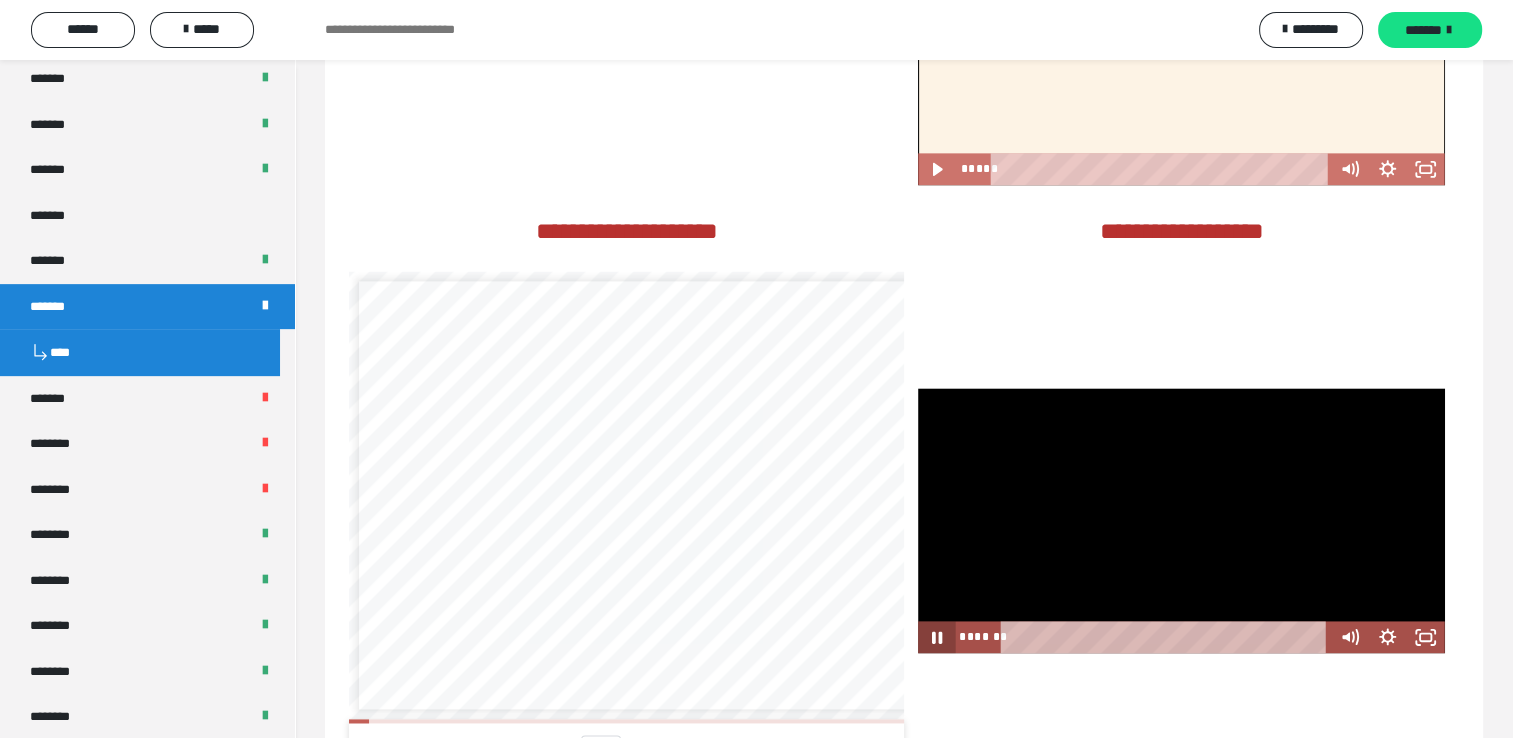 click 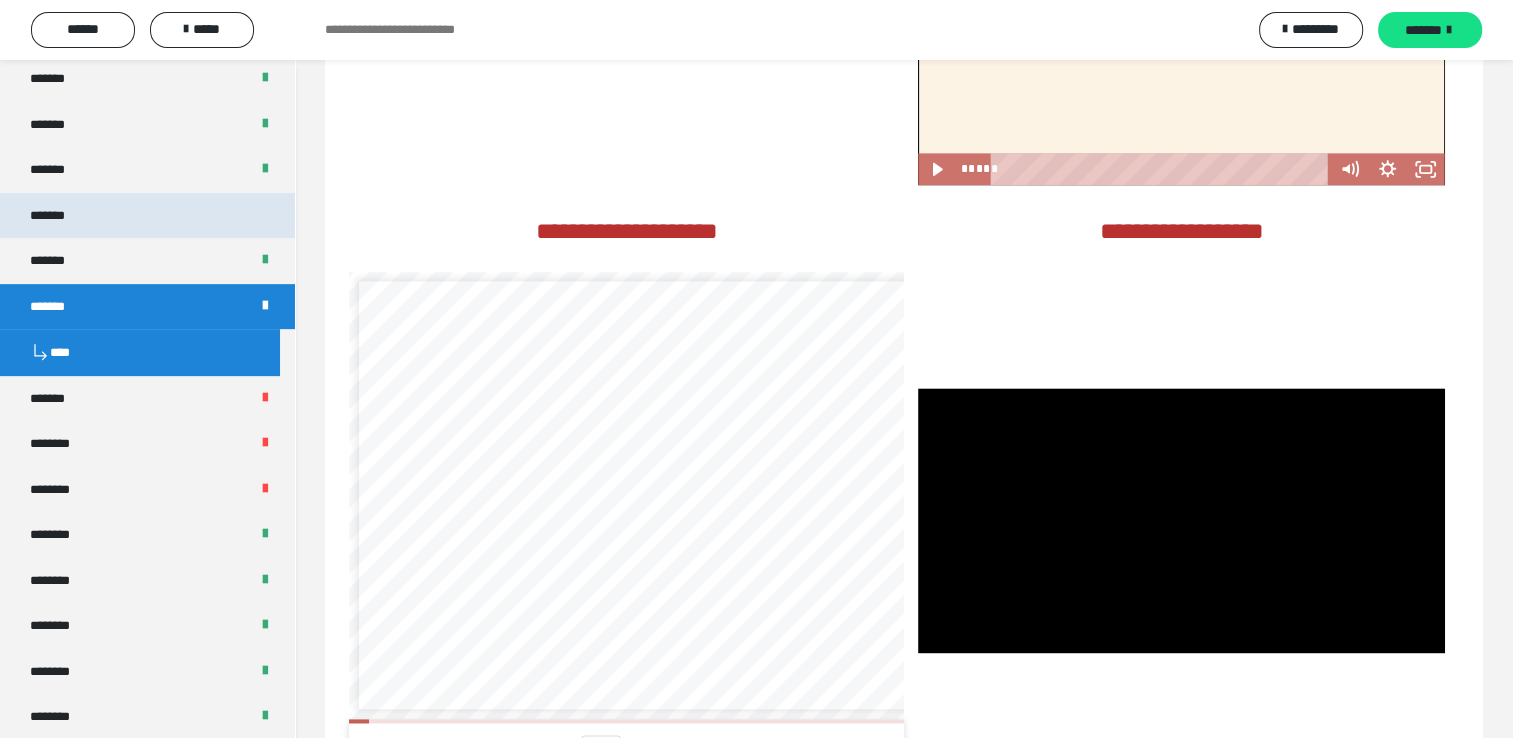 click on "*******" at bounding box center (58, 216) 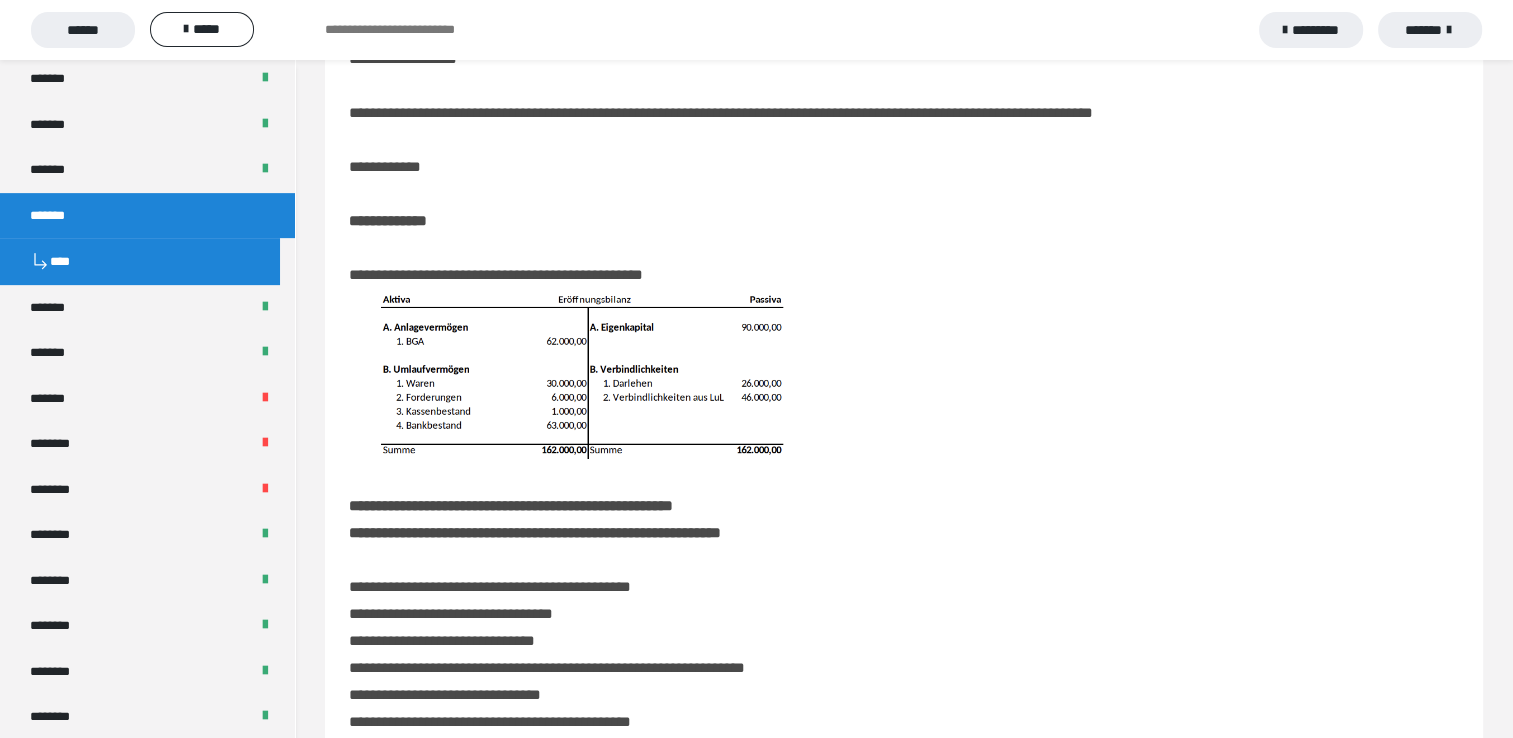 scroll, scrollTop: 84, scrollLeft: 0, axis: vertical 